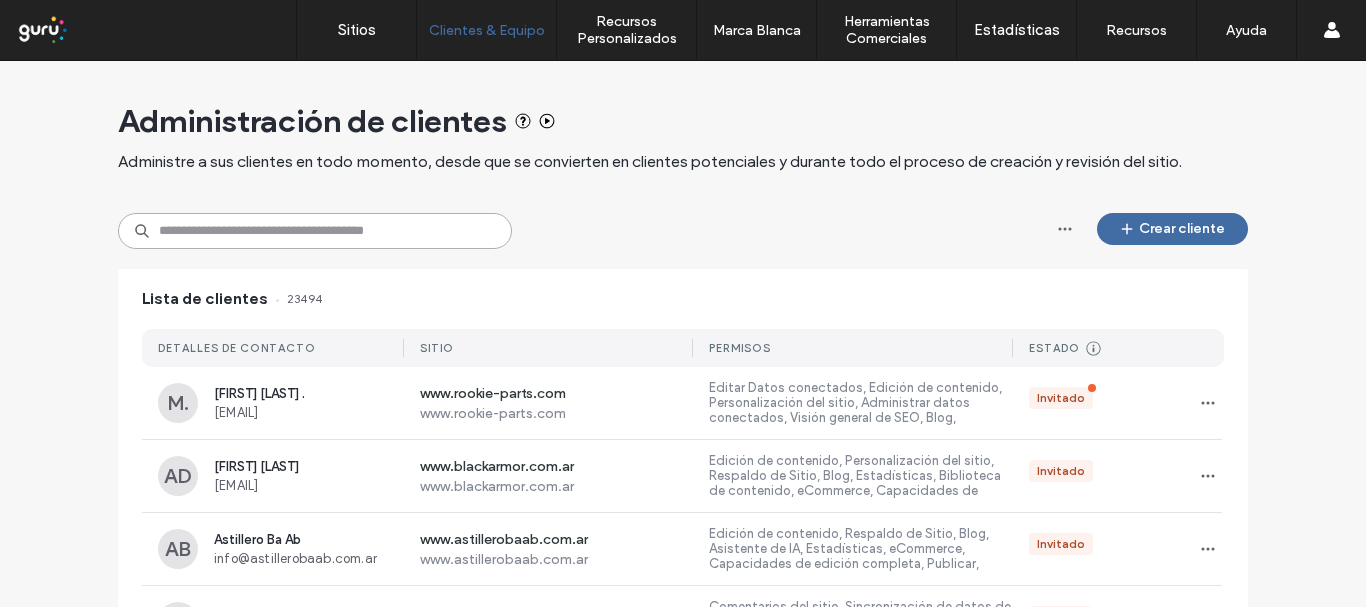 scroll, scrollTop: 0, scrollLeft: 0, axis: both 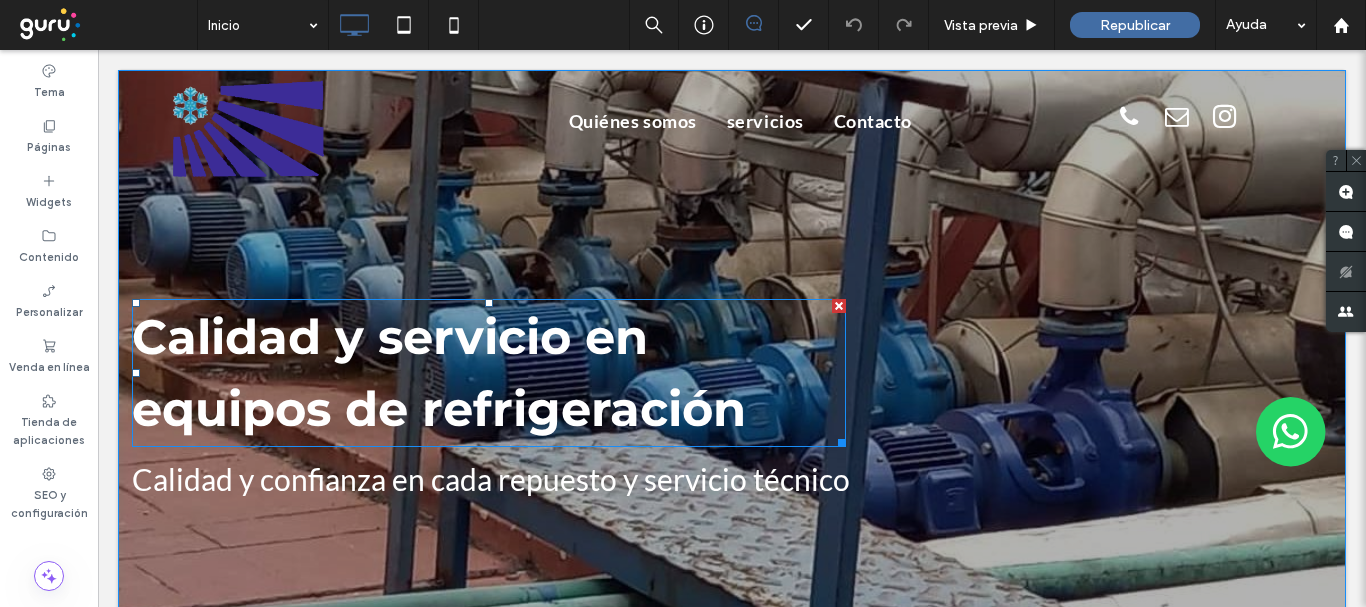 click on "Calidad y servicio en equipos de refrigeración" at bounding box center [489, 373] 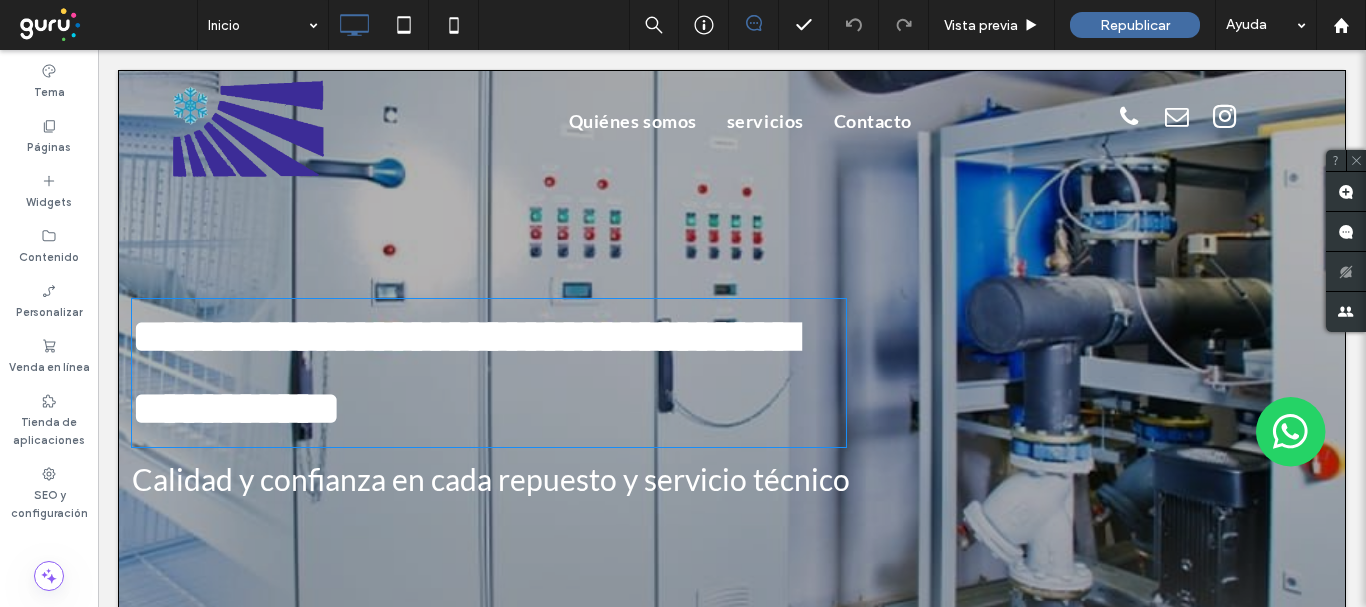 click on "**********" at bounding box center [489, 373] 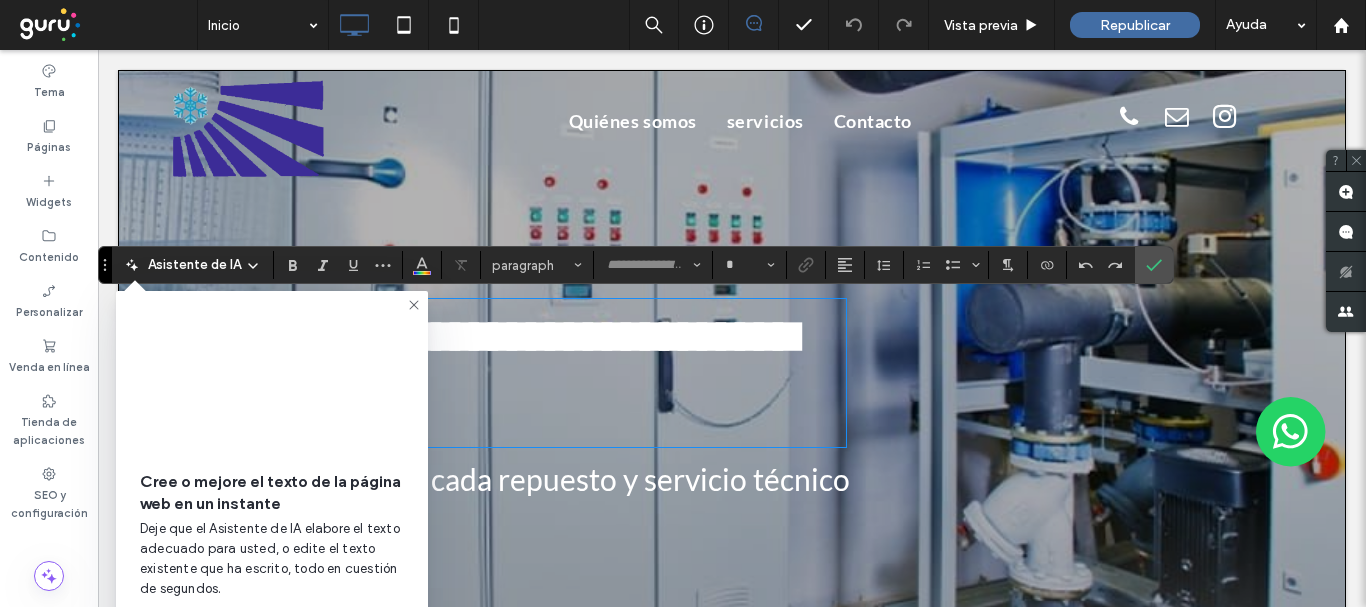 type on "**********" 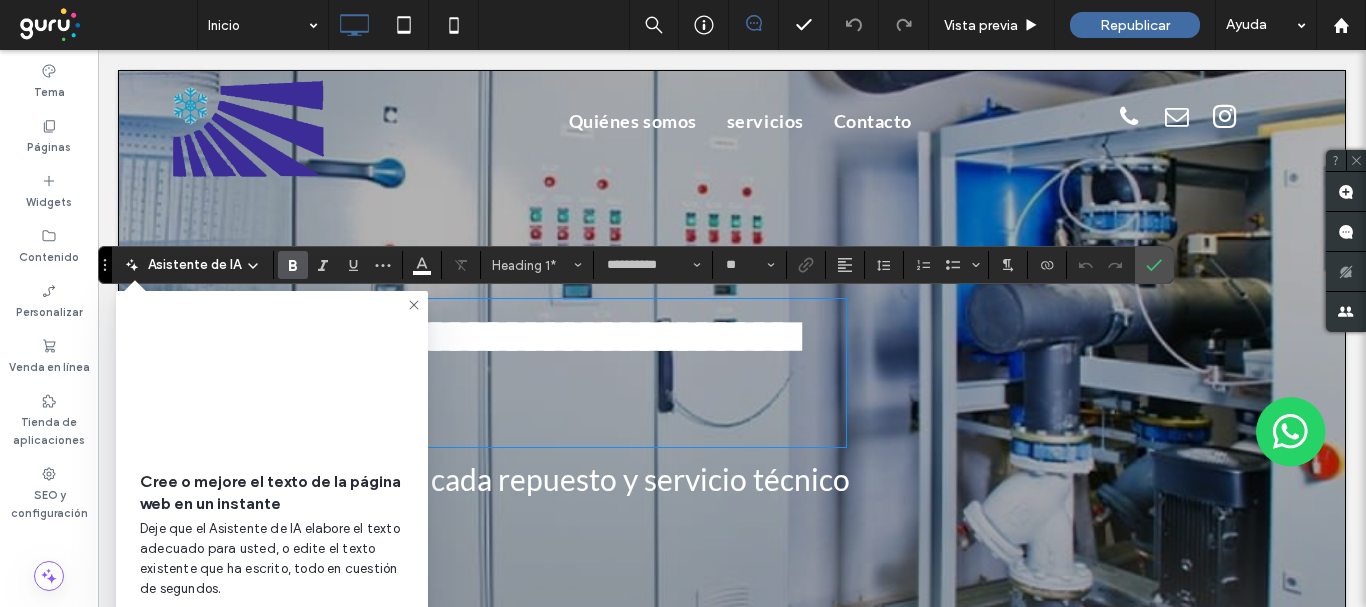 click on "**********" at bounding box center (489, 373) 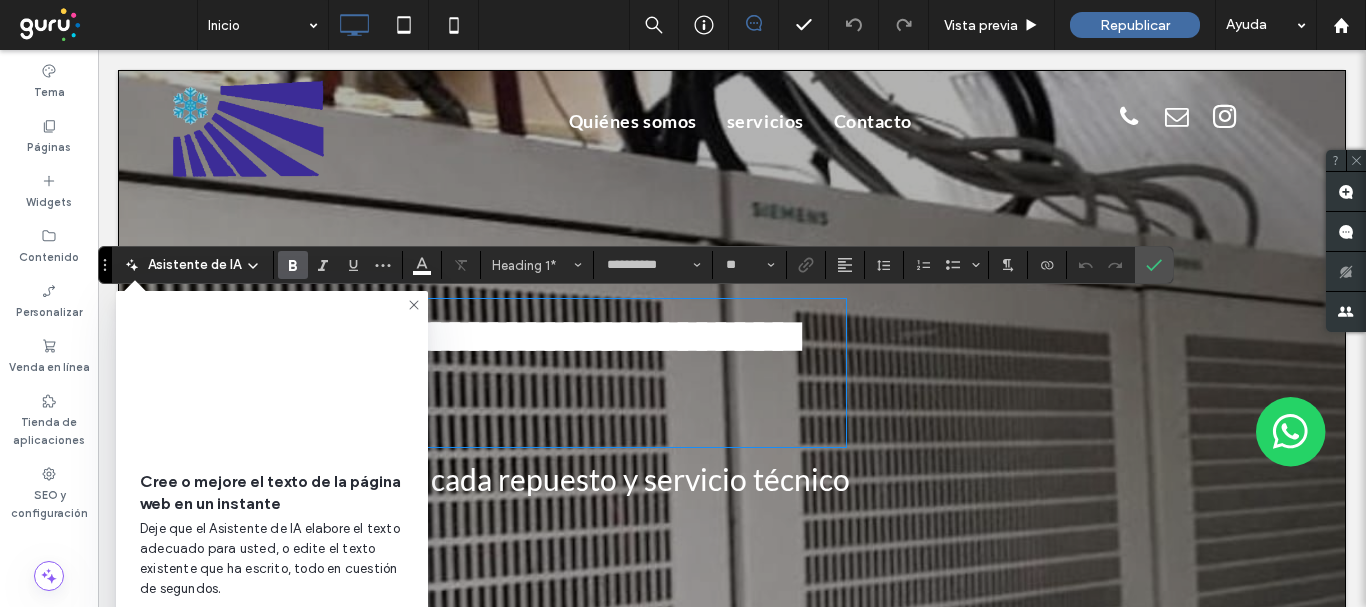 drag, startPoint x: 407, startPoint y: 299, endPoint x: 310, endPoint y: 252, distance: 107.78683 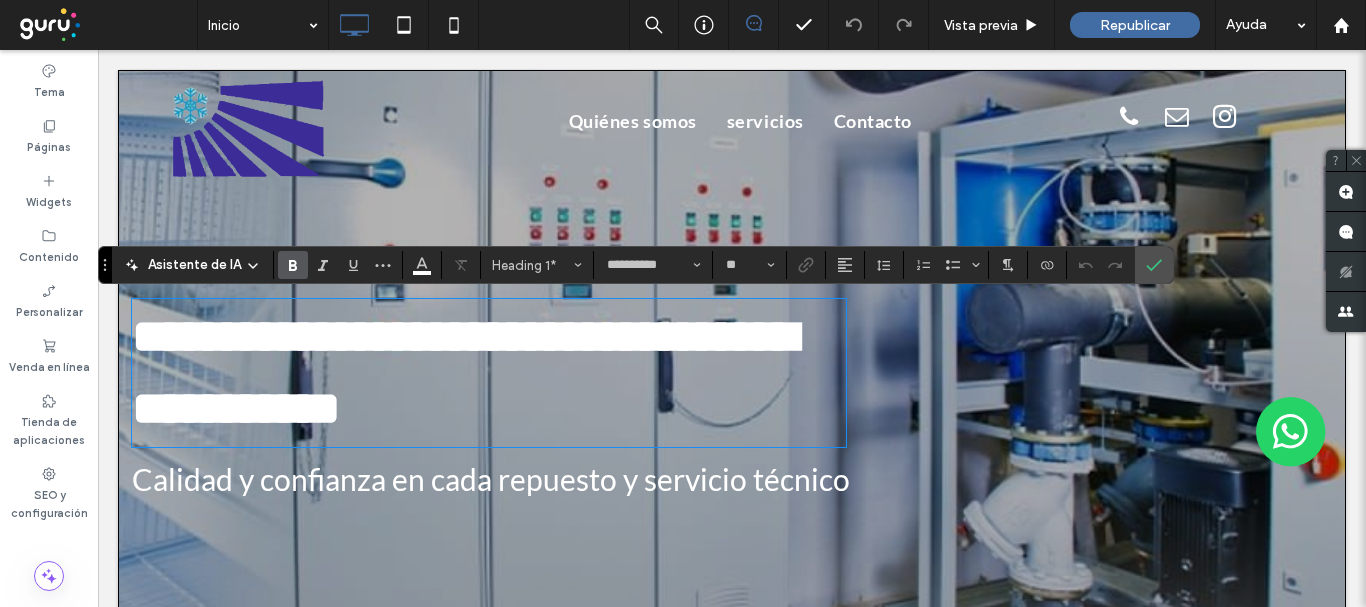 click on "**********" at bounding box center (489, 373) 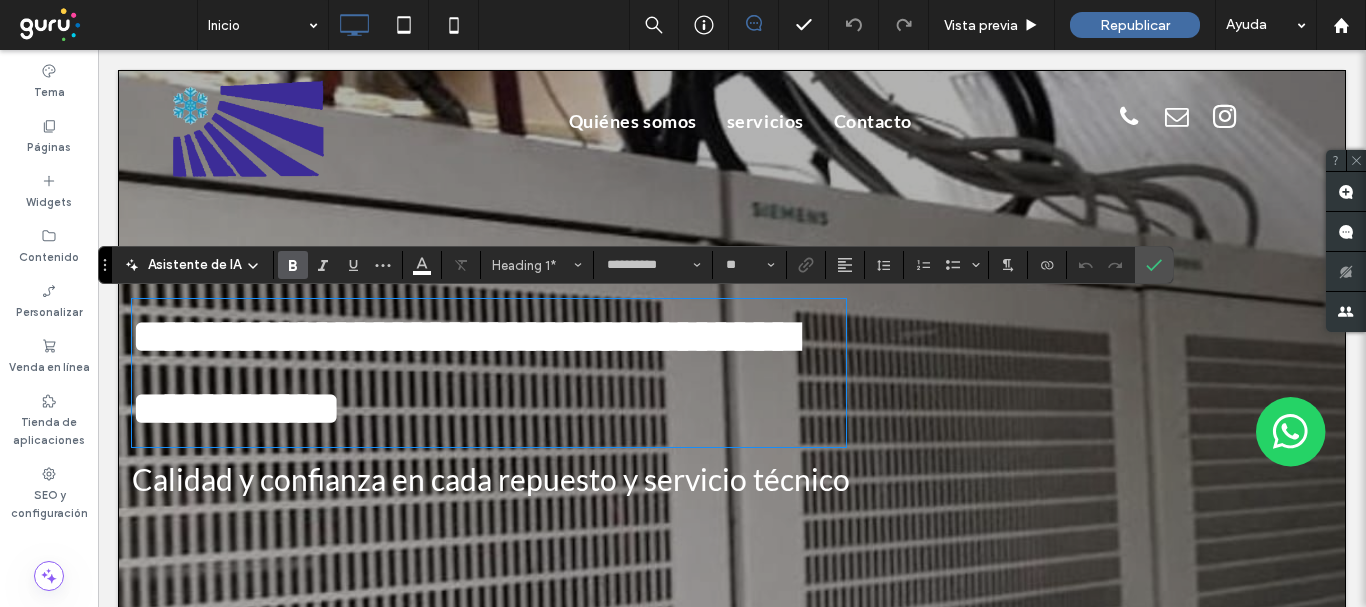 click on "Calidad y confianza en cada repuesto y servicio técnico" at bounding box center [491, 479] 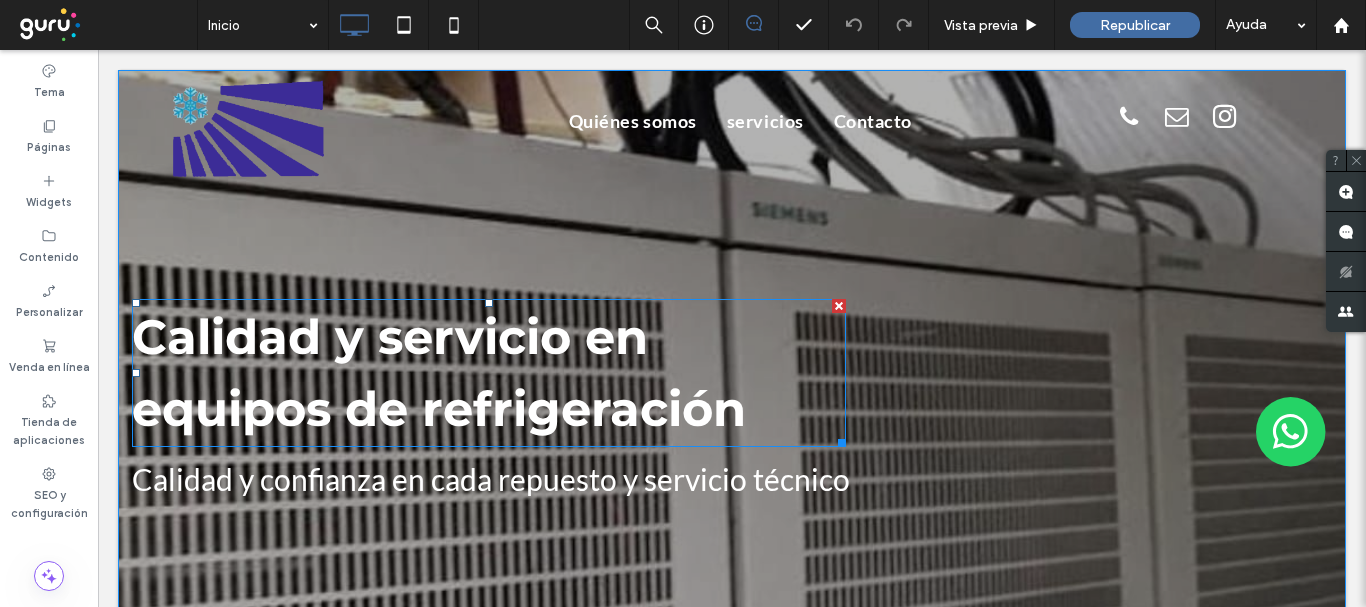 click on "Calidad y servicio en equipos de refrigeración" at bounding box center (489, 373) 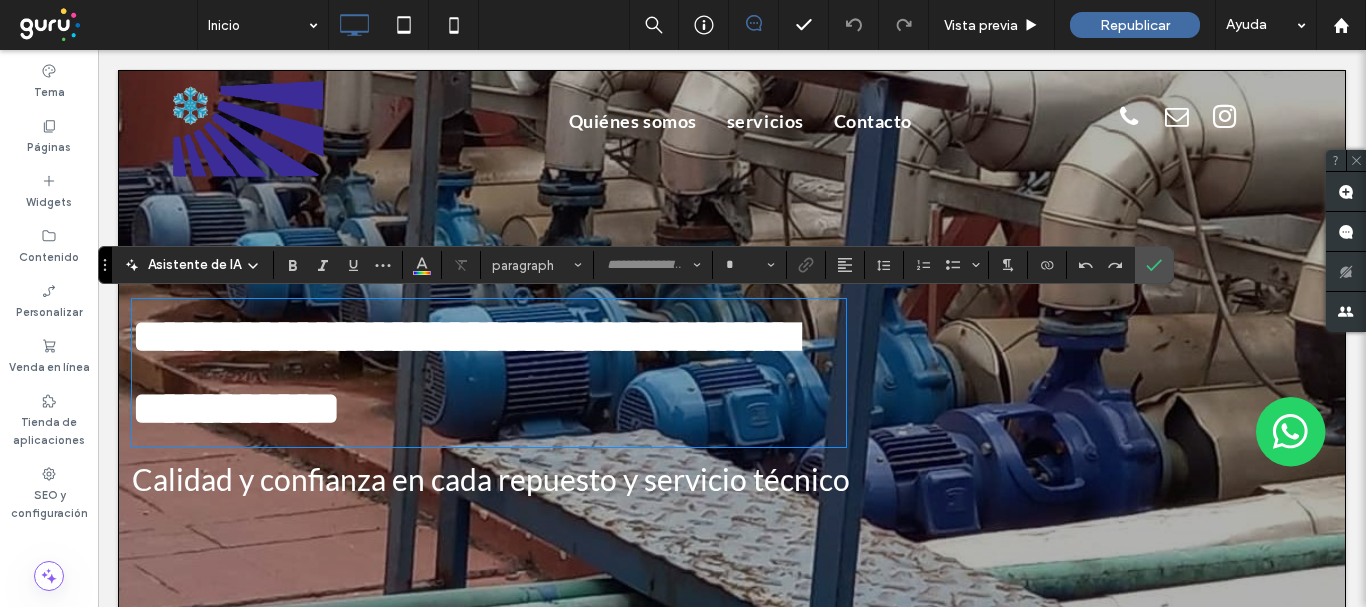 click on "Calidad y confianza en cada repuesto y servicio técnico" at bounding box center (491, 479) 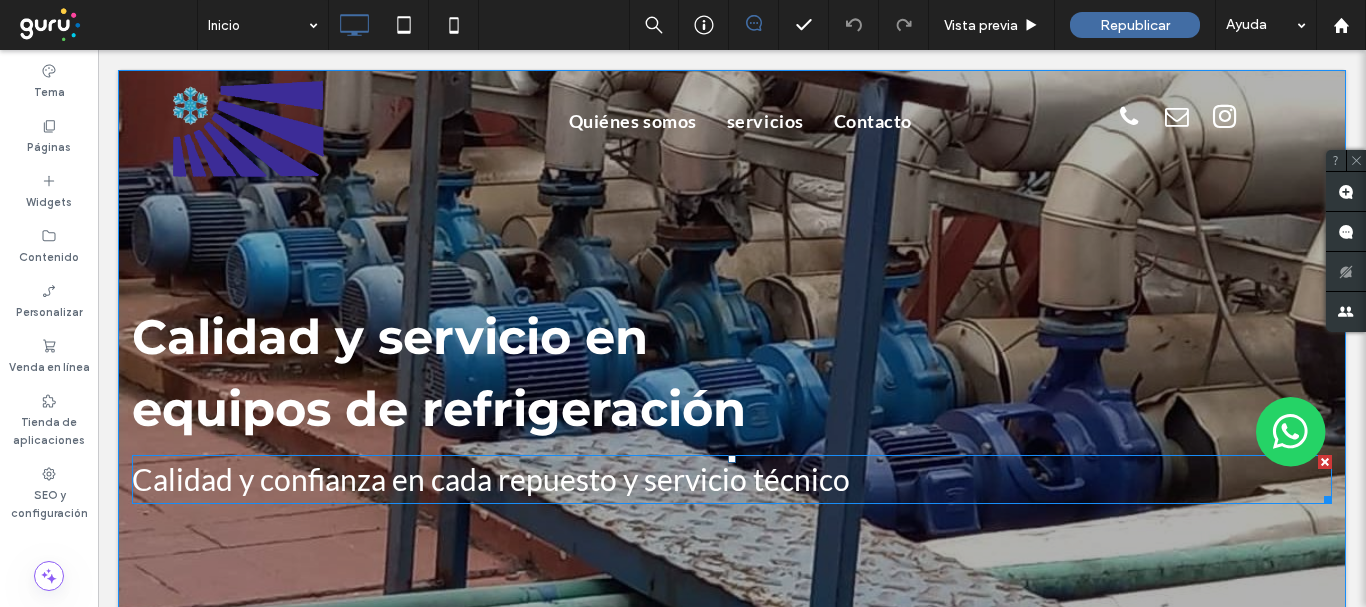 click on "Calidad y confianza en cada repuesto y servicio técnico" at bounding box center [491, 479] 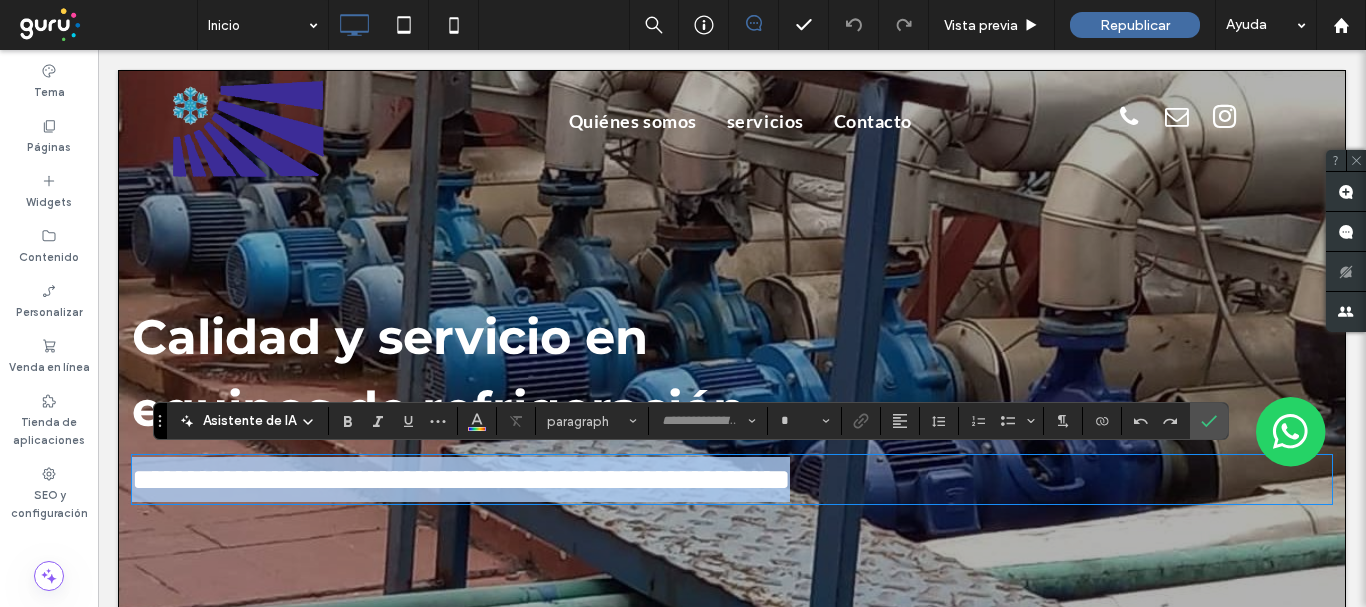 type on "****" 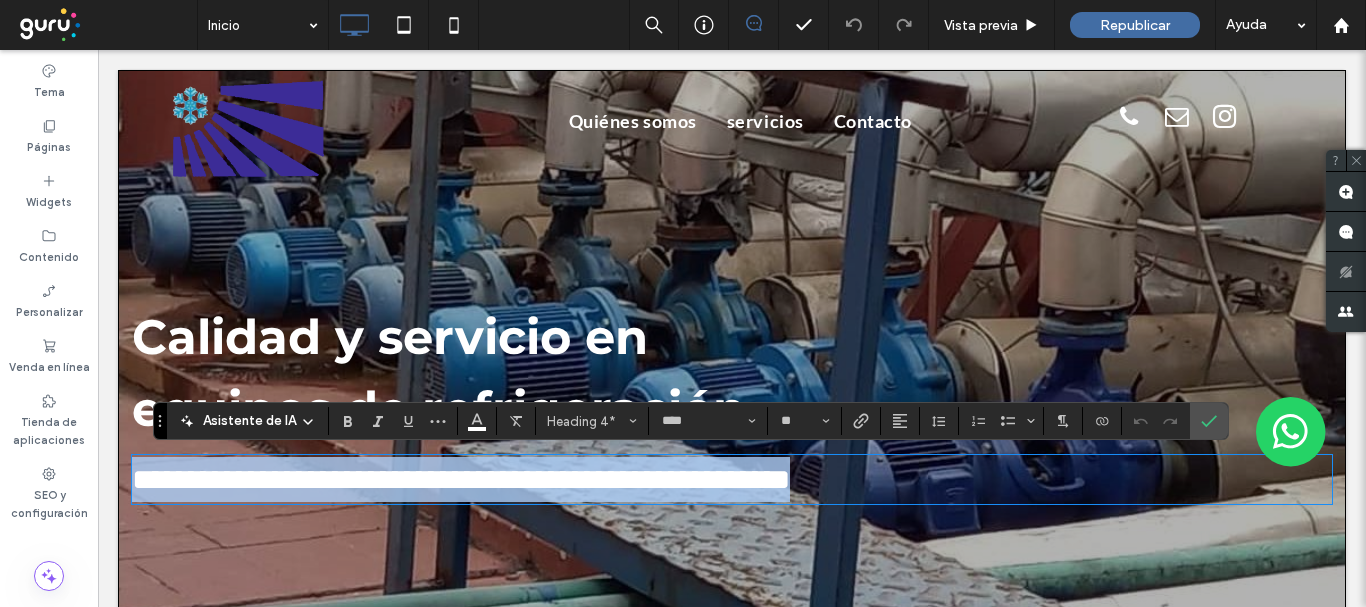 click on "**********" at bounding box center [732, 479] 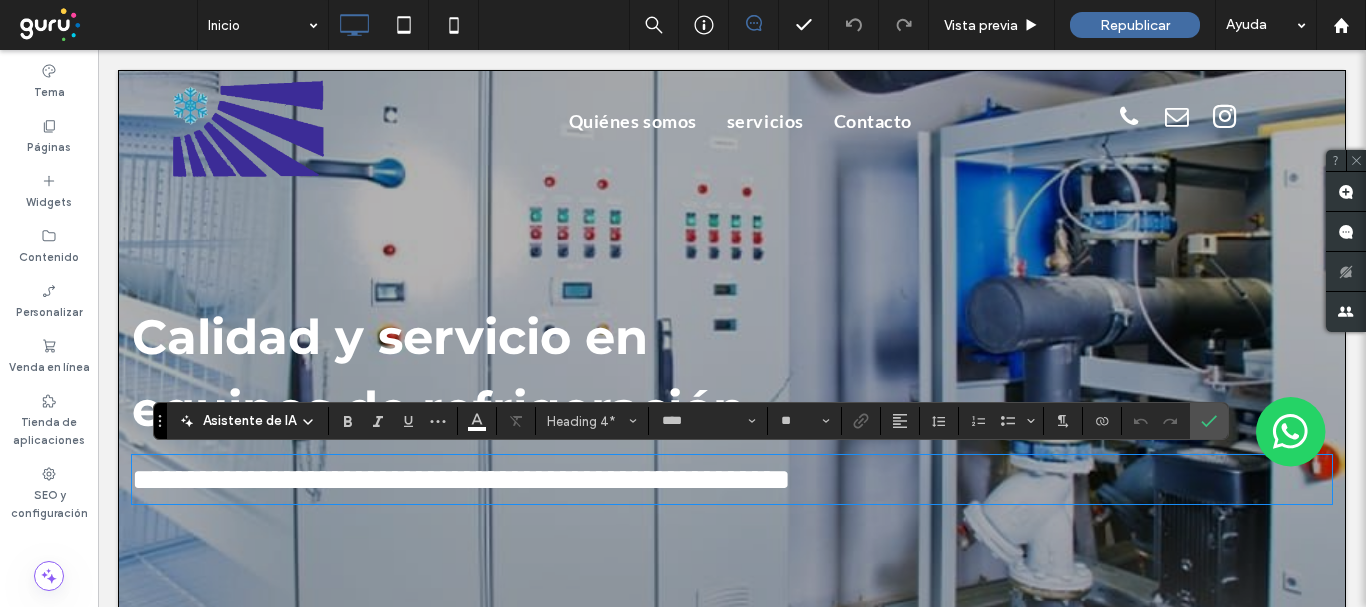 type 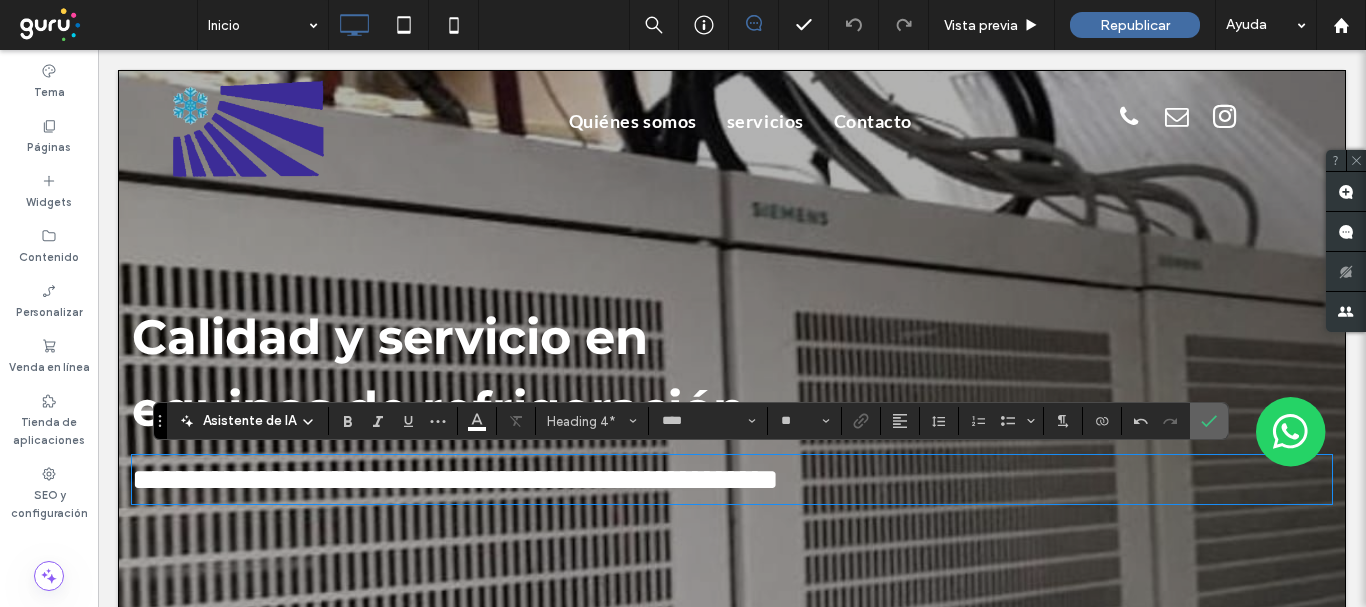 click 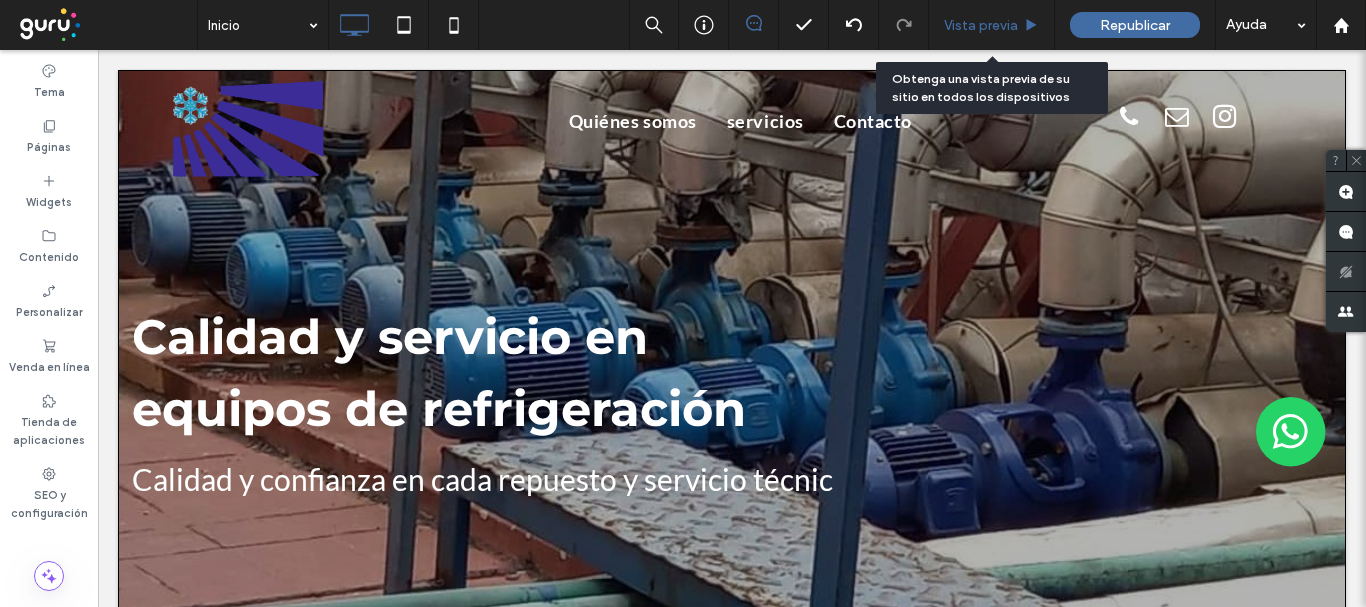click on "Vista previa" at bounding box center (981, 25) 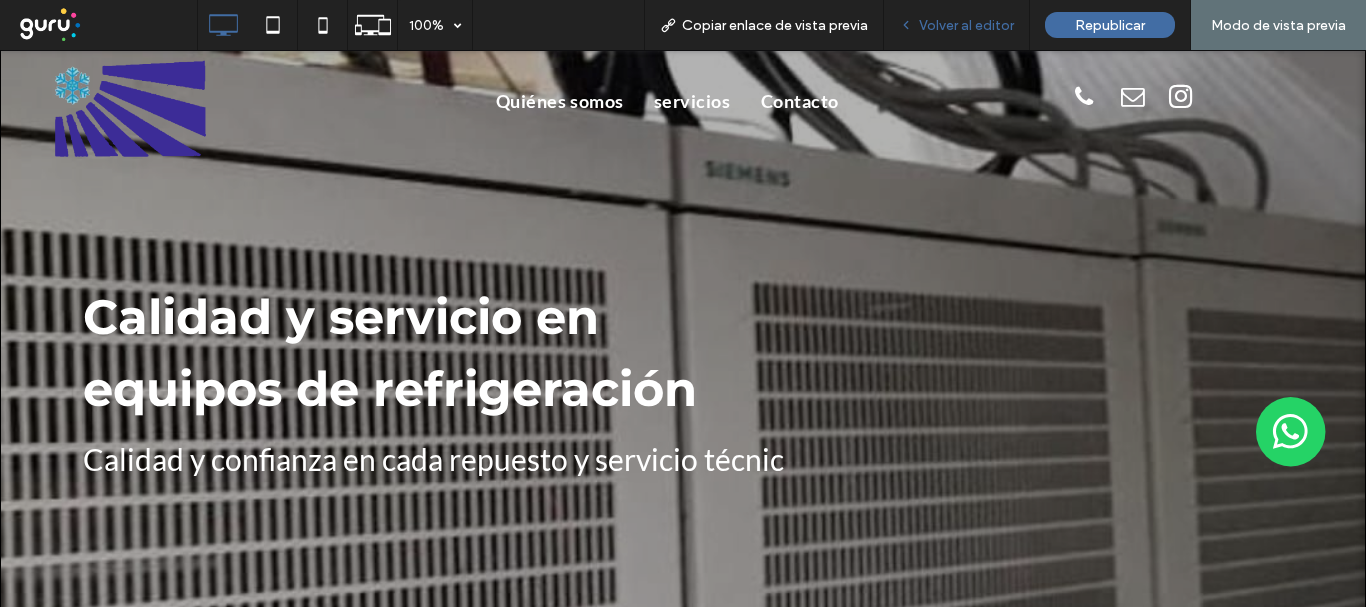 drag, startPoint x: 944, startPoint y: 33, endPoint x: 997, endPoint y: 217, distance: 191.48106 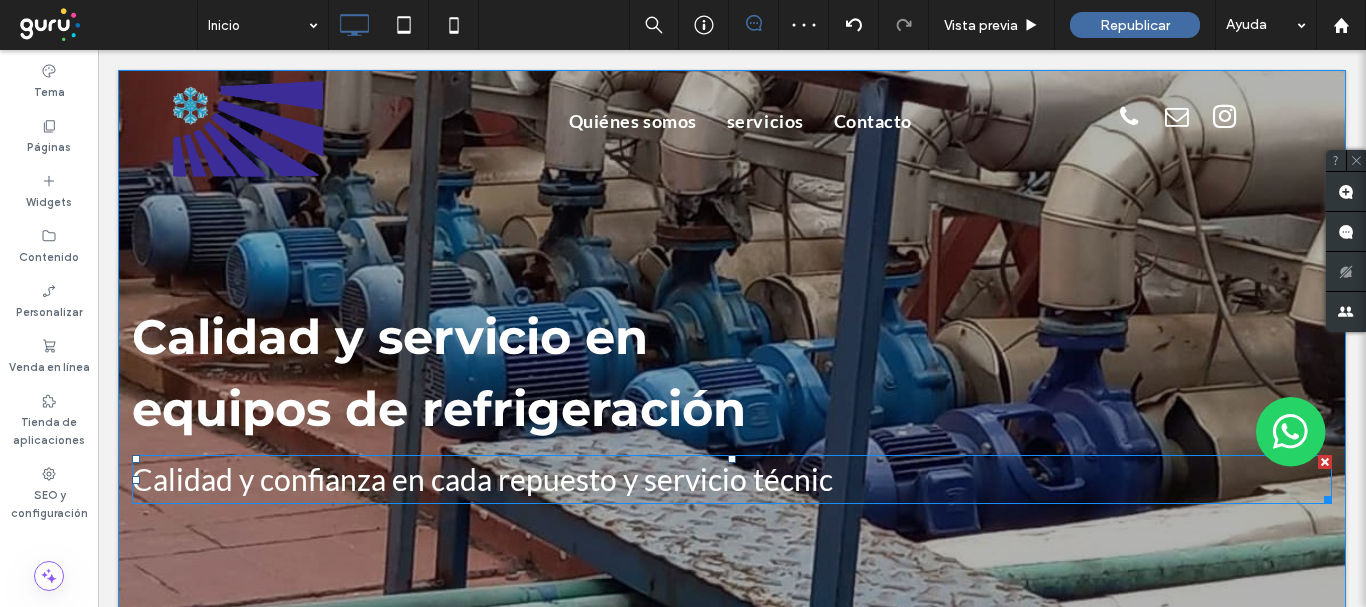click on "Calidad y confianza en cada repuesto y servicio técnic" at bounding box center (732, 479) 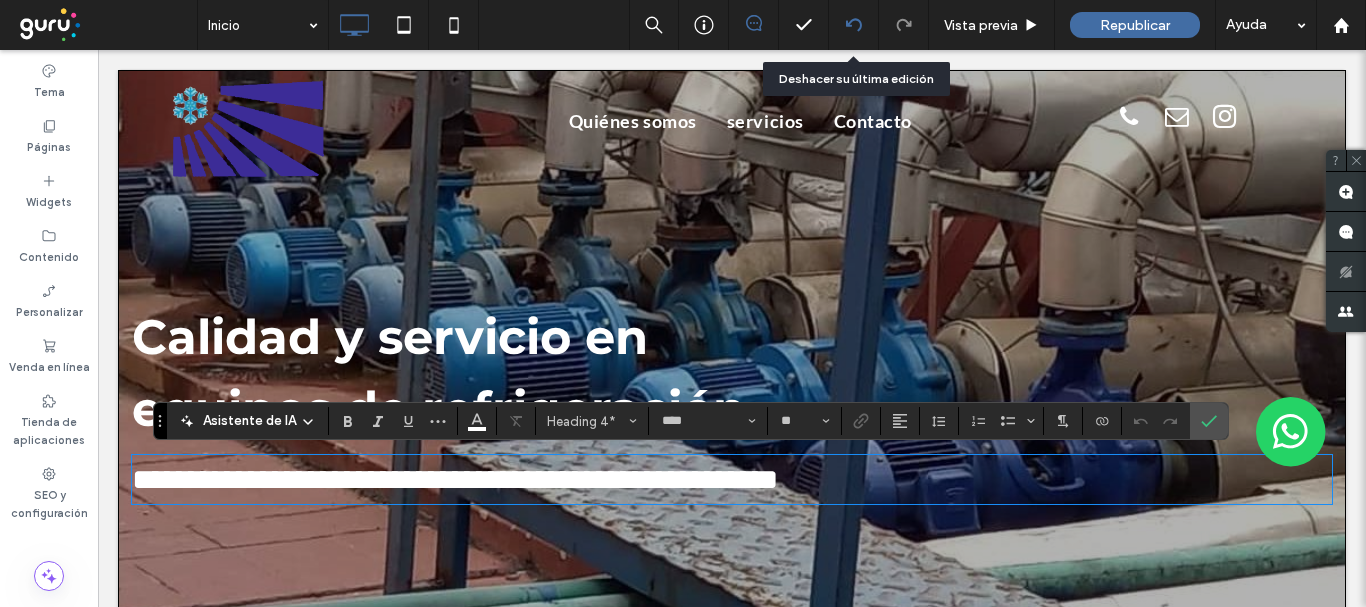 click 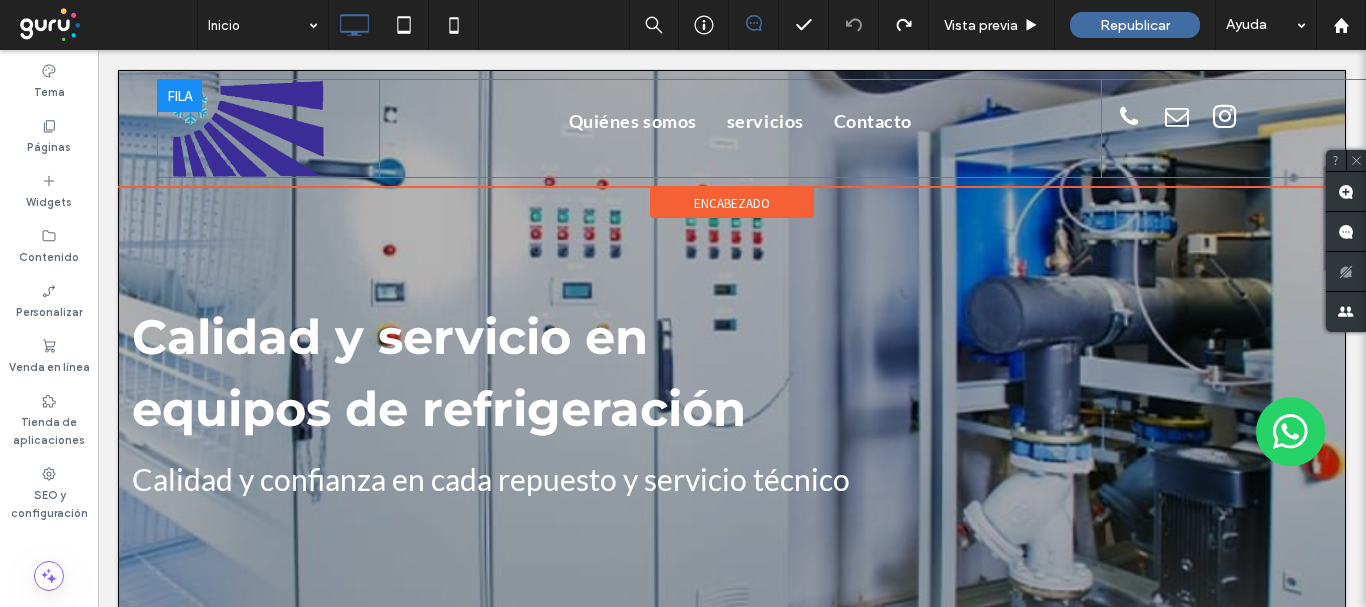 scroll, scrollTop: 0, scrollLeft: 0, axis: both 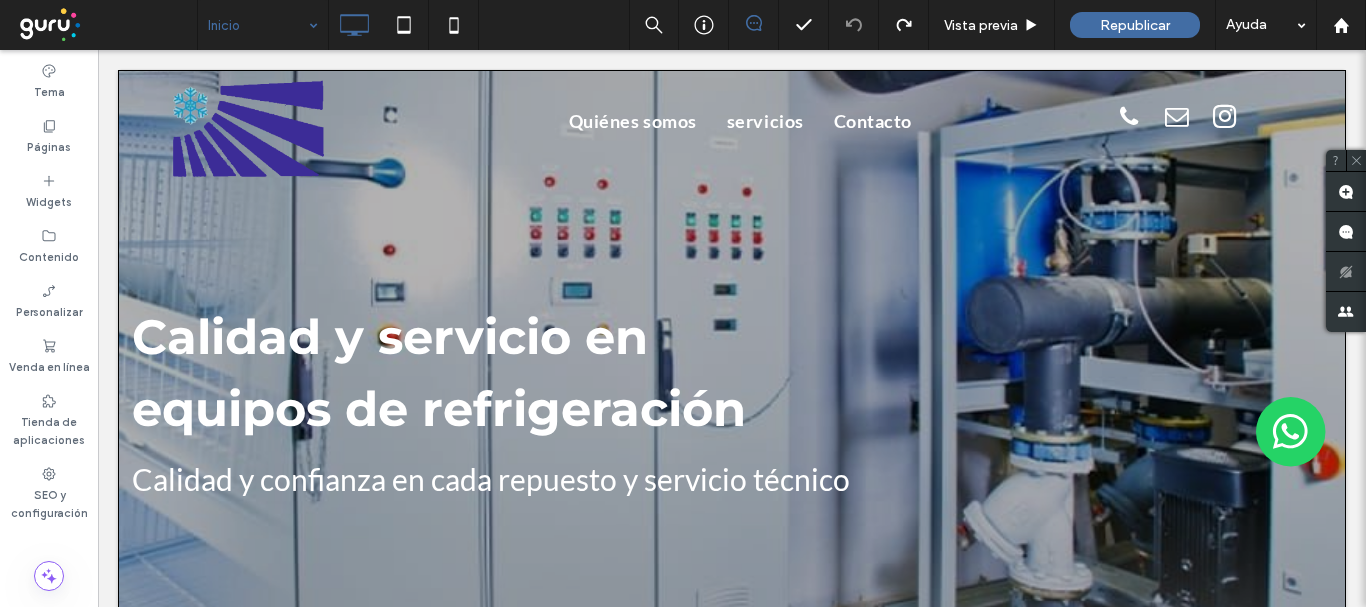click on "Inicio" at bounding box center (263, 25) 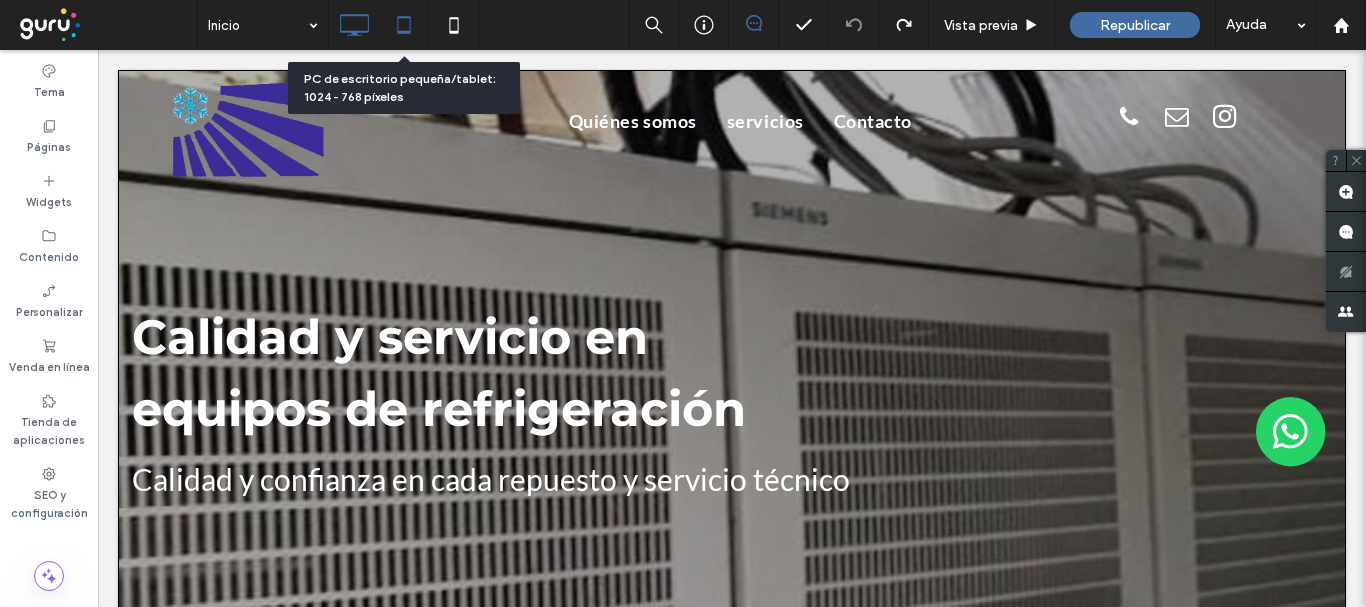 click 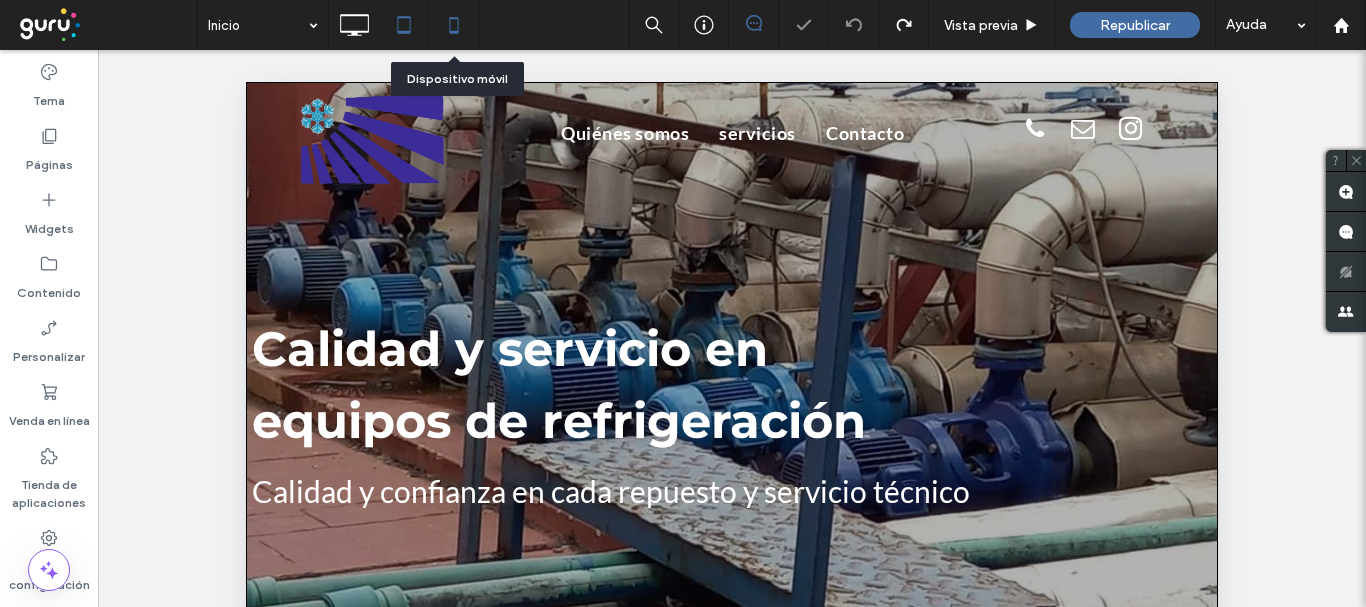 click 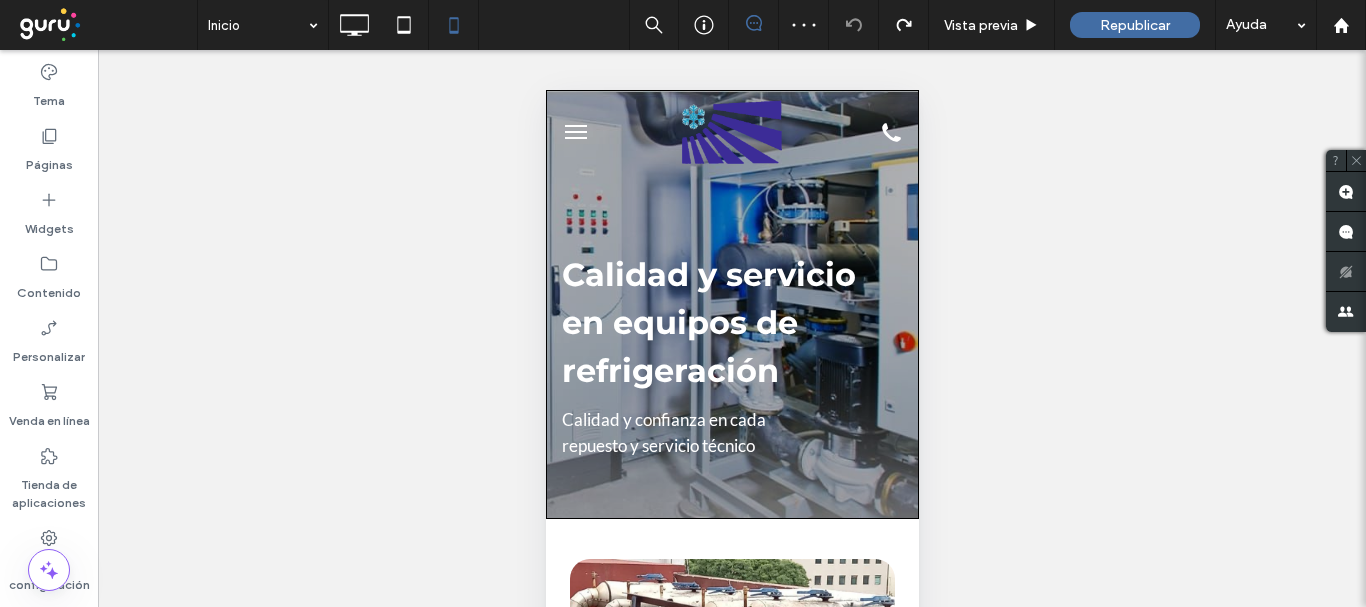 scroll, scrollTop: 0, scrollLeft: 0, axis: both 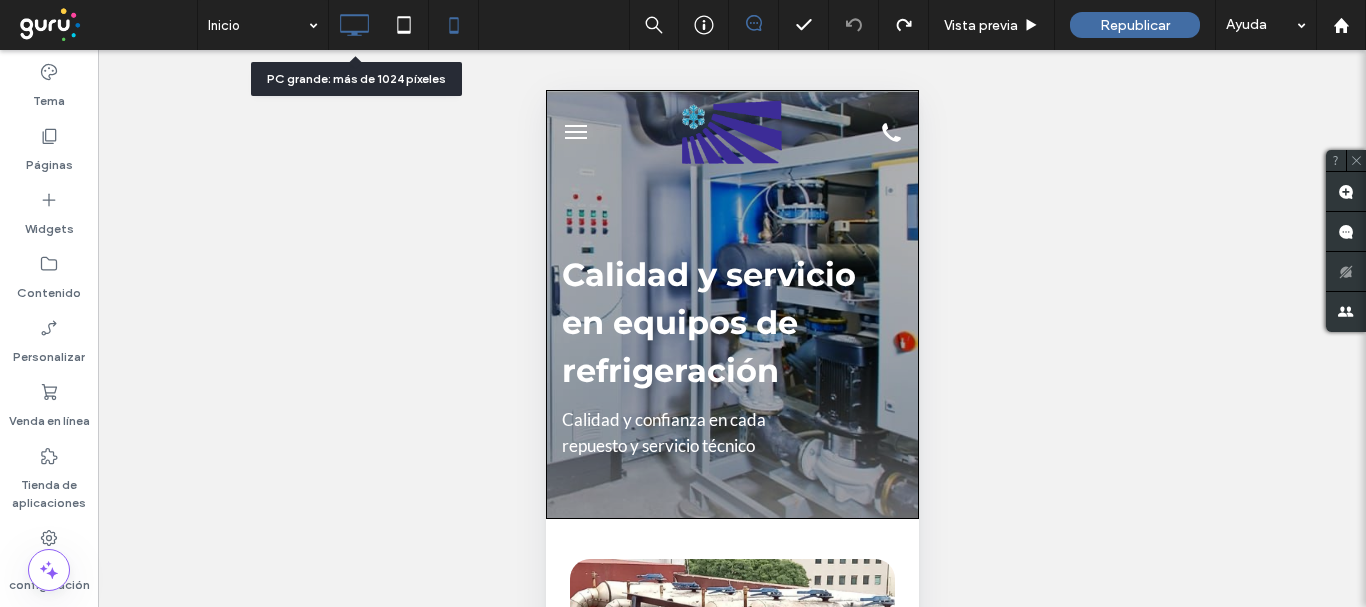 click 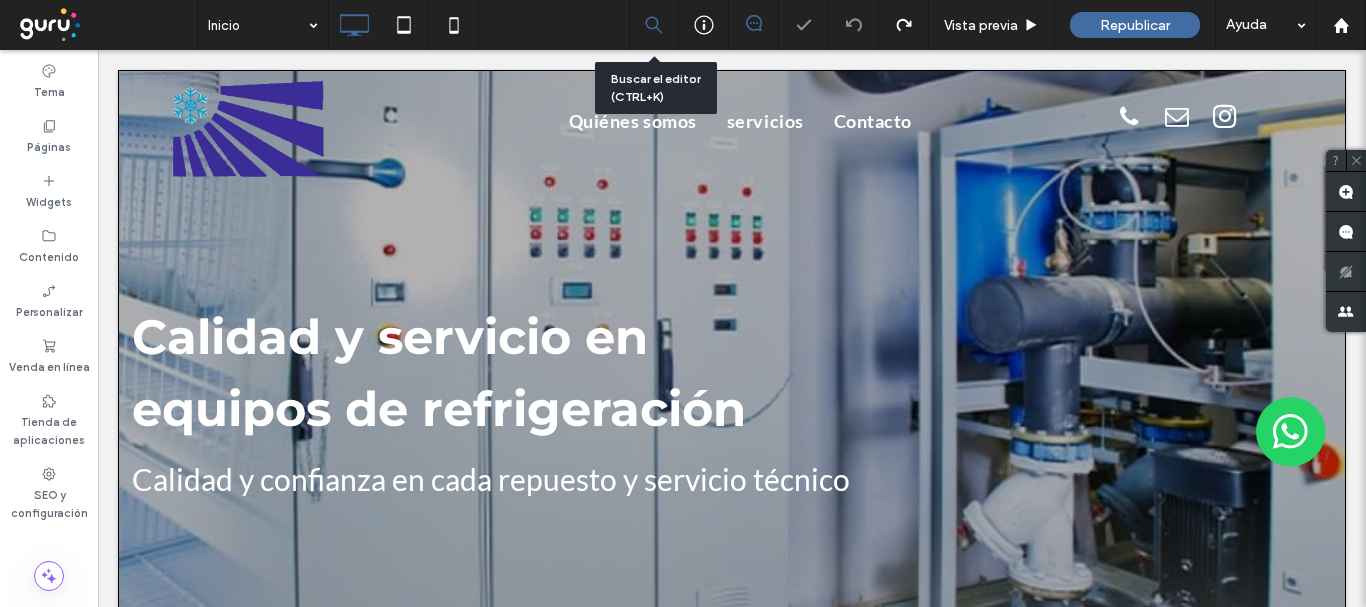 scroll, scrollTop: 0, scrollLeft: 0, axis: both 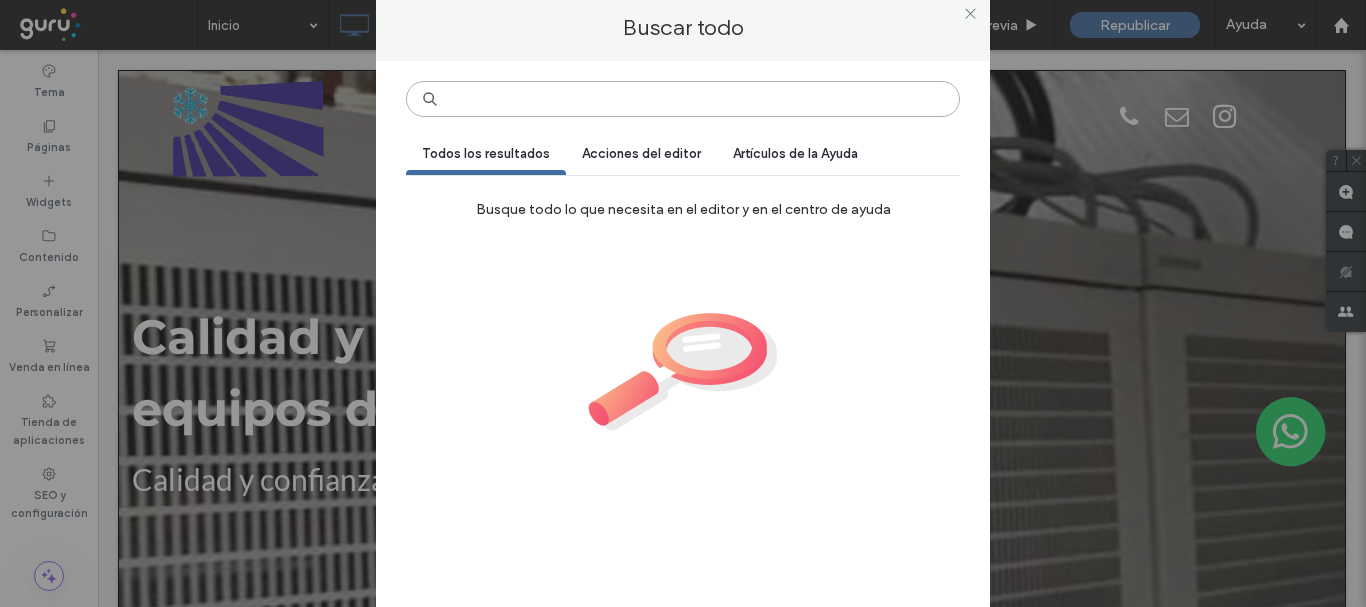 click at bounding box center [683, 99] 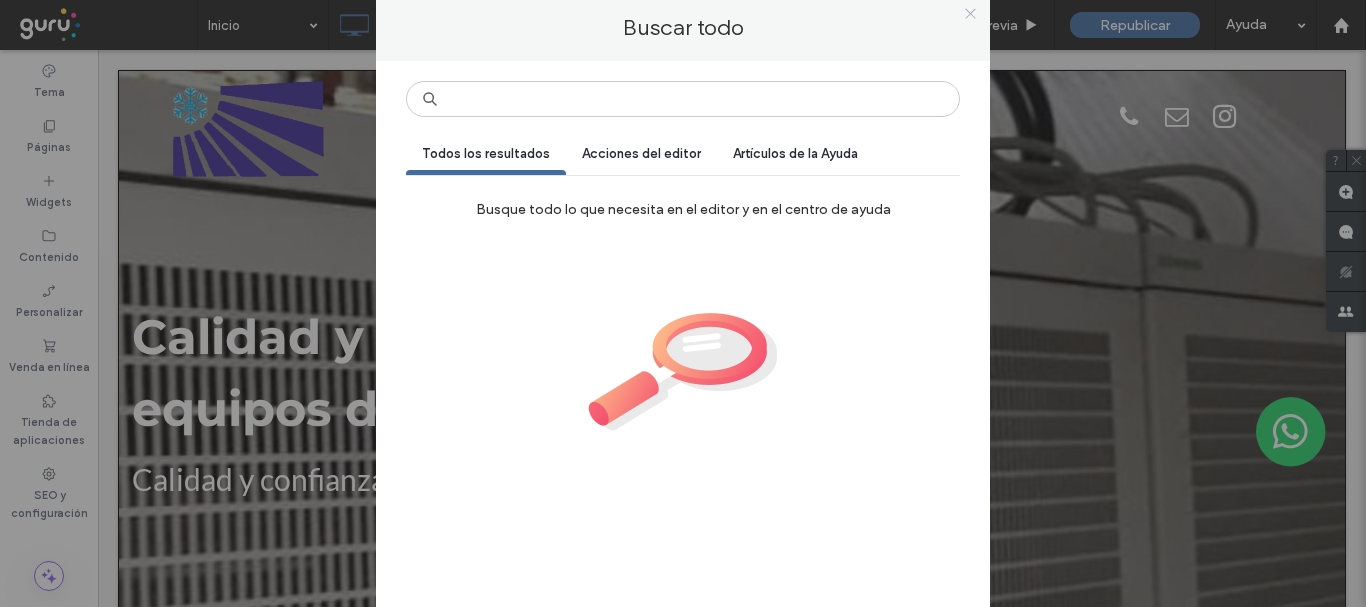 click 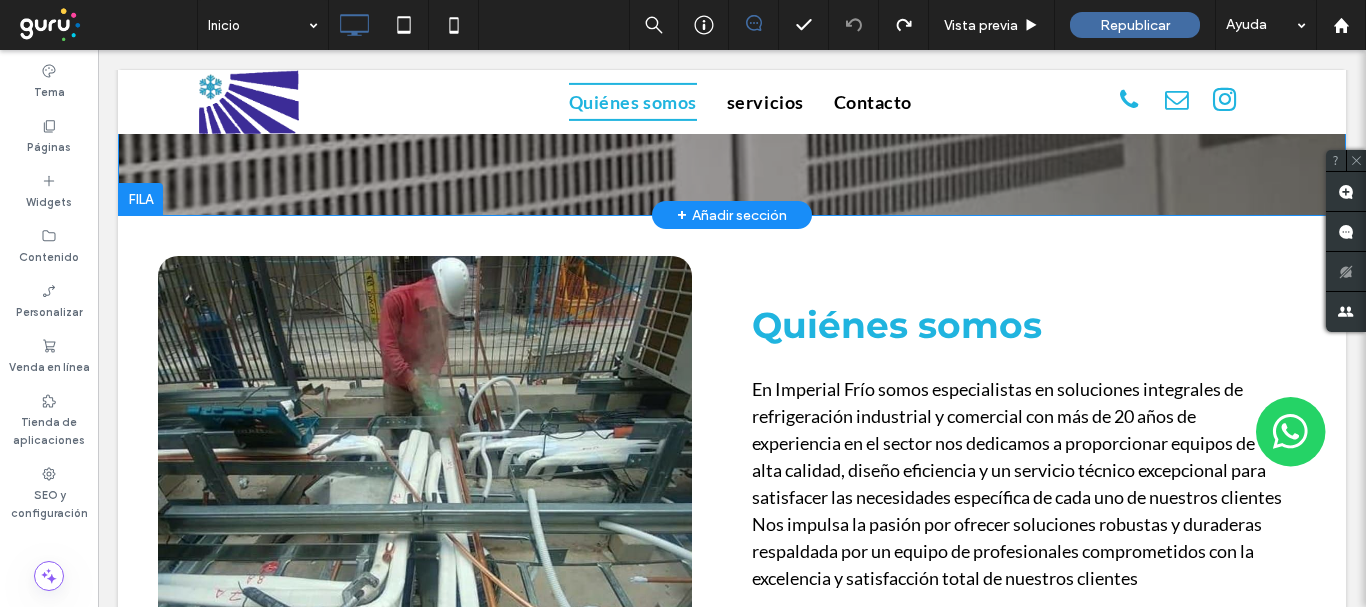 scroll, scrollTop: 500, scrollLeft: 0, axis: vertical 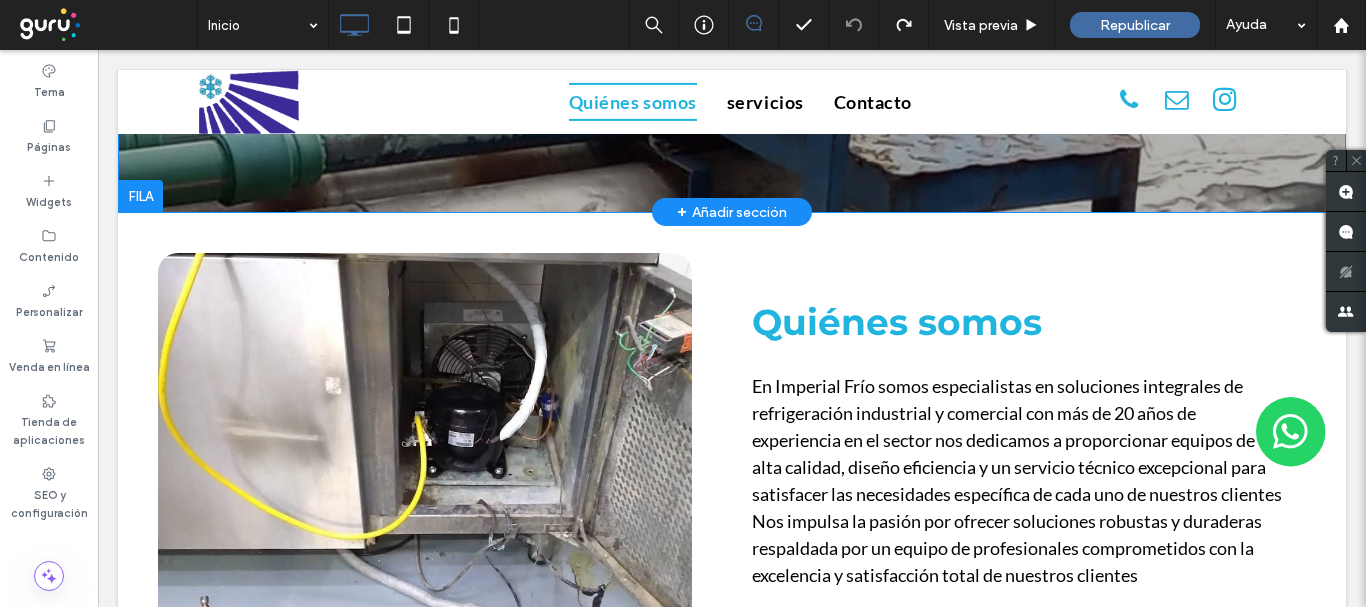 click on "+ Añadir sección" at bounding box center (732, 212) 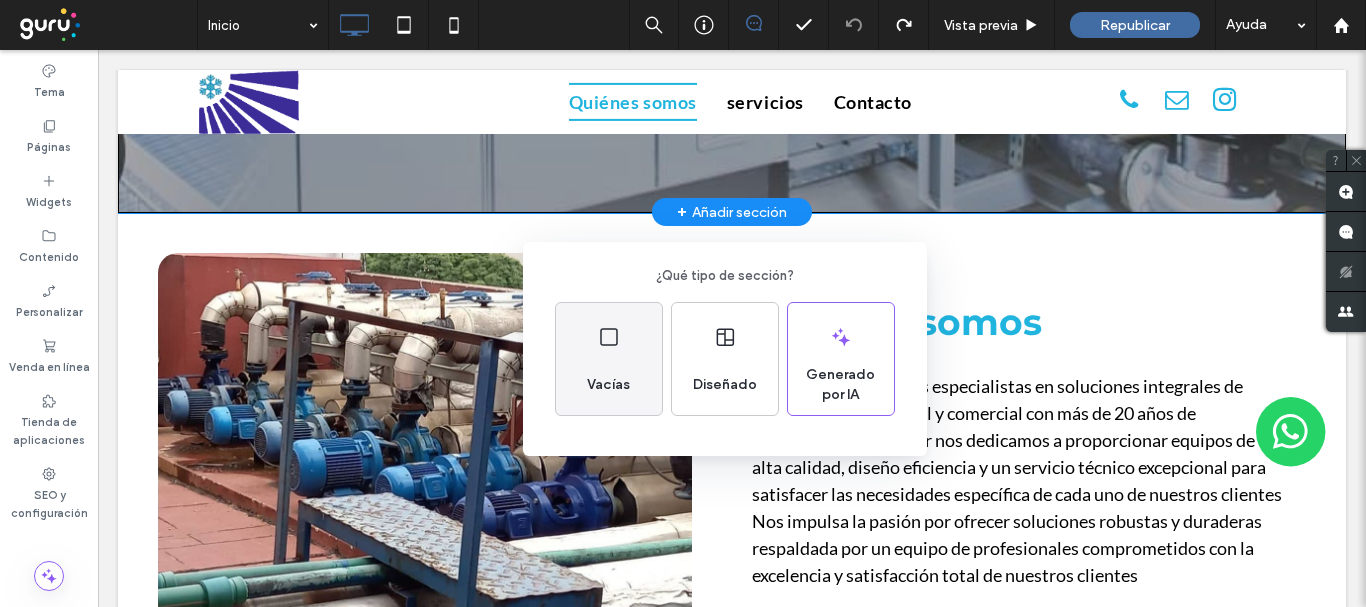 click on "Vacías" at bounding box center [608, 385] 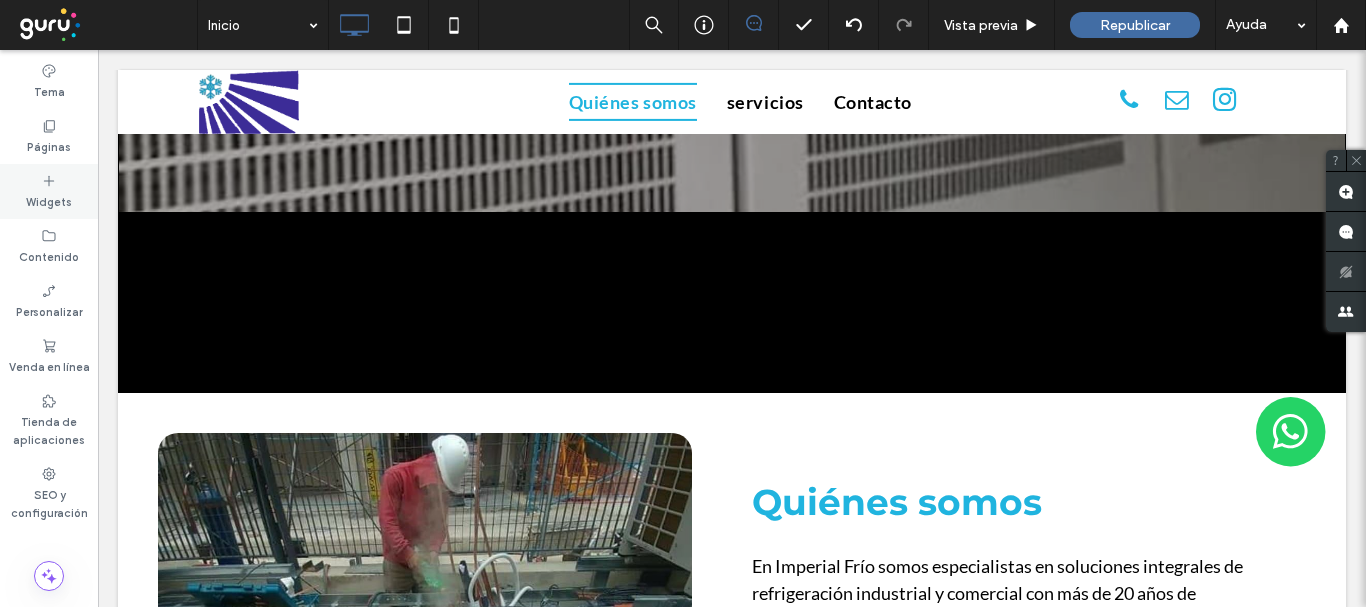 click on "Widgets" at bounding box center [49, 191] 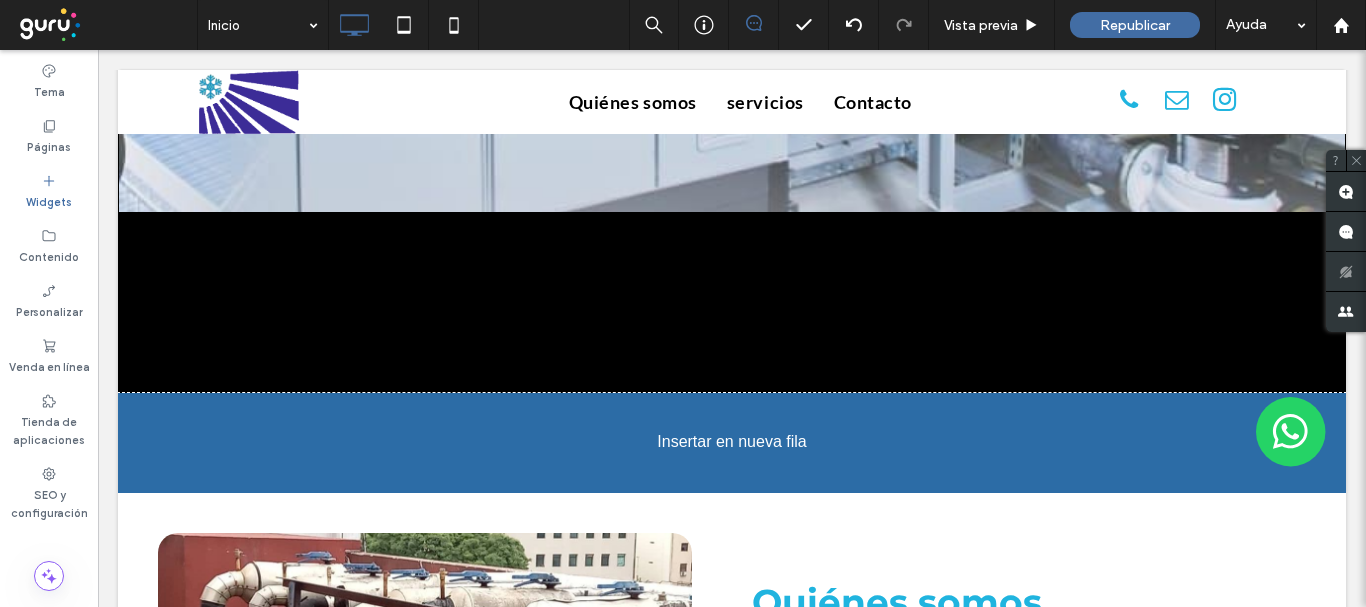 scroll, scrollTop: 530, scrollLeft: 0, axis: vertical 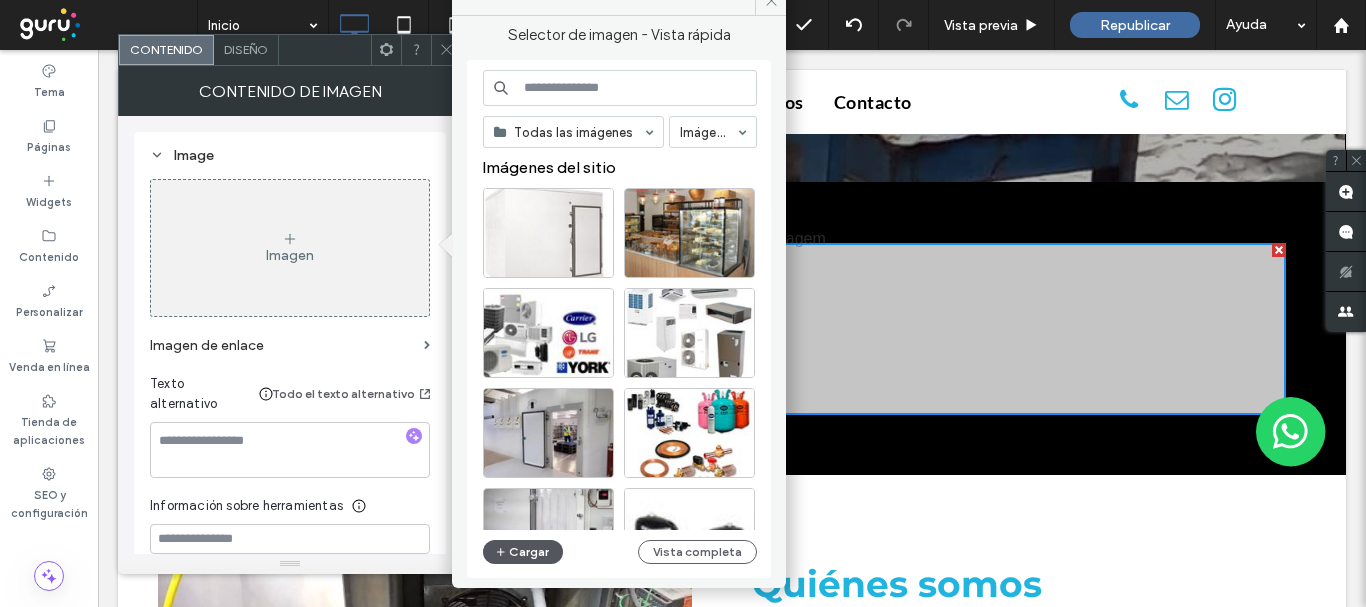click on "Cargar" at bounding box center [523, 552] 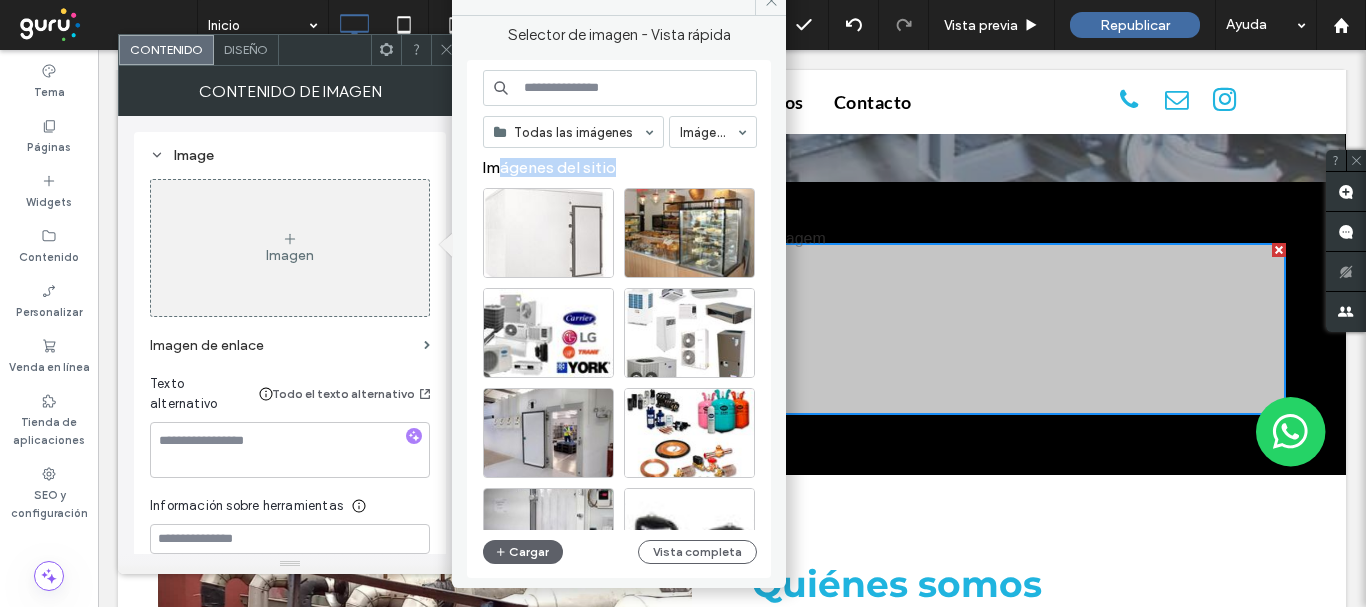 drag, startPoint x: 501, startPoint y: 166, endPoint x: 621, endPoint y: 163, distance: 120.03749 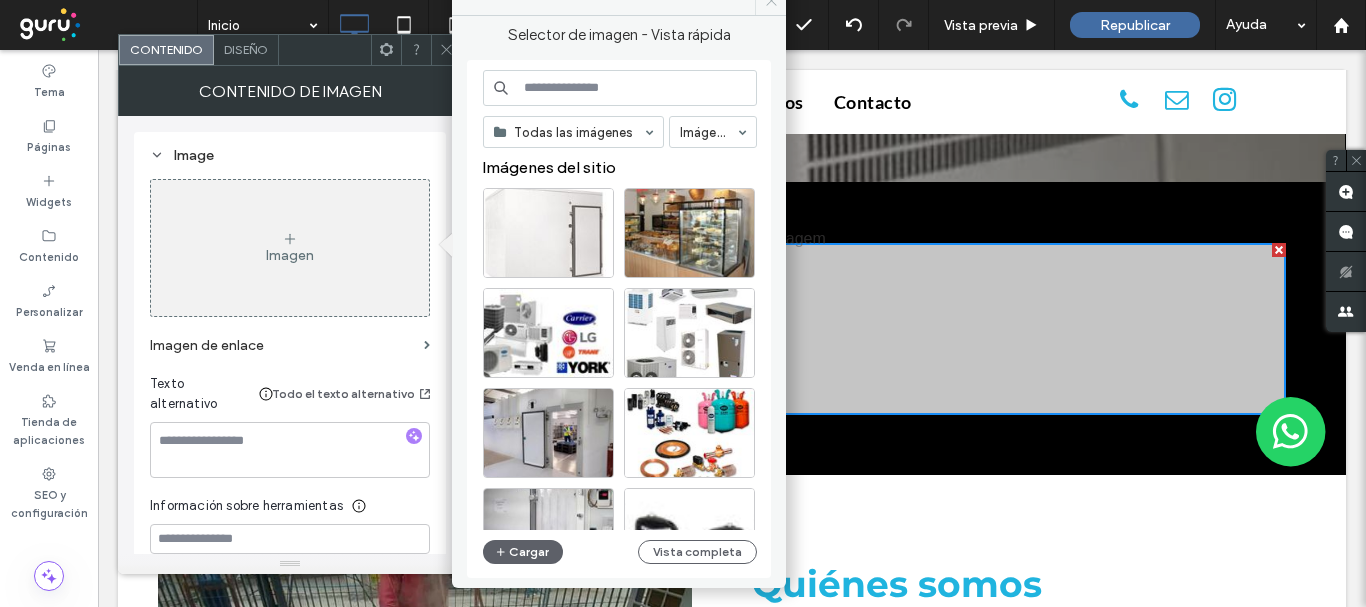 click at bounding box center [770, 0] 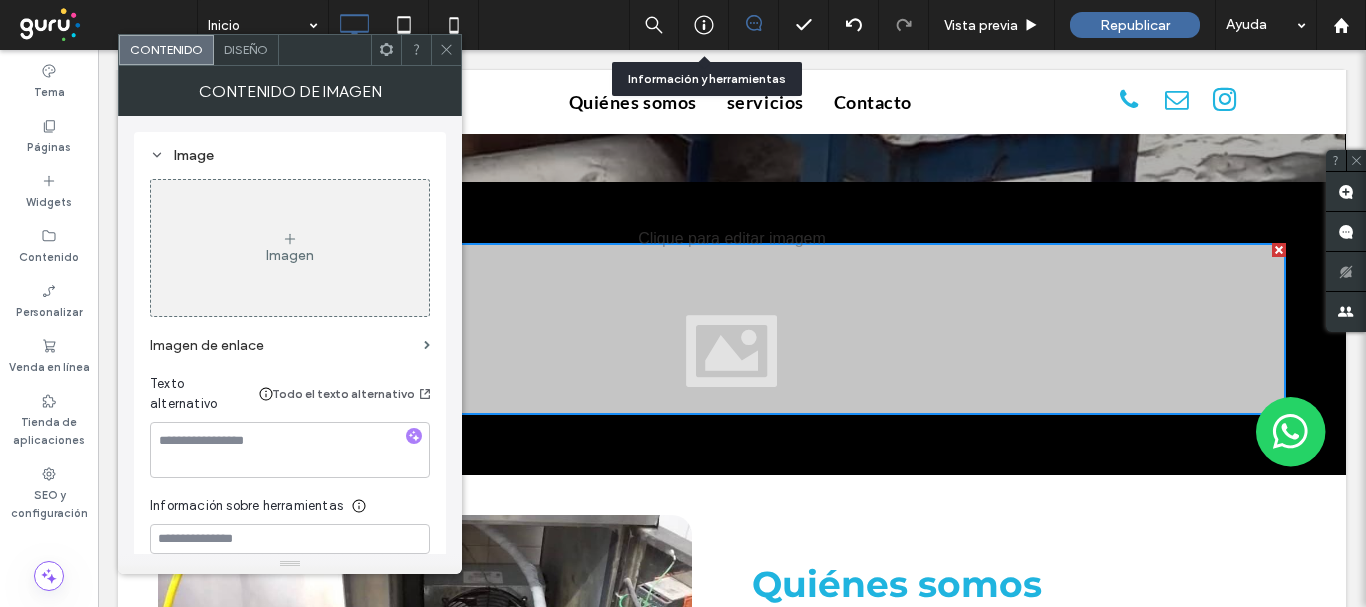 click 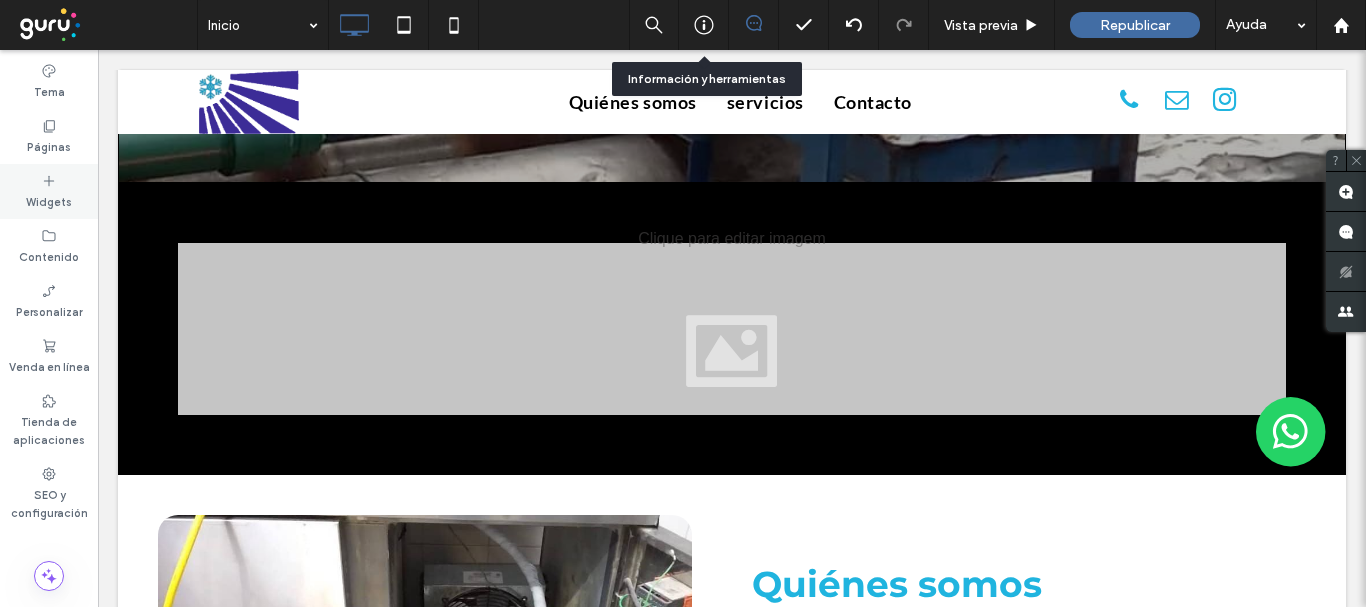 click 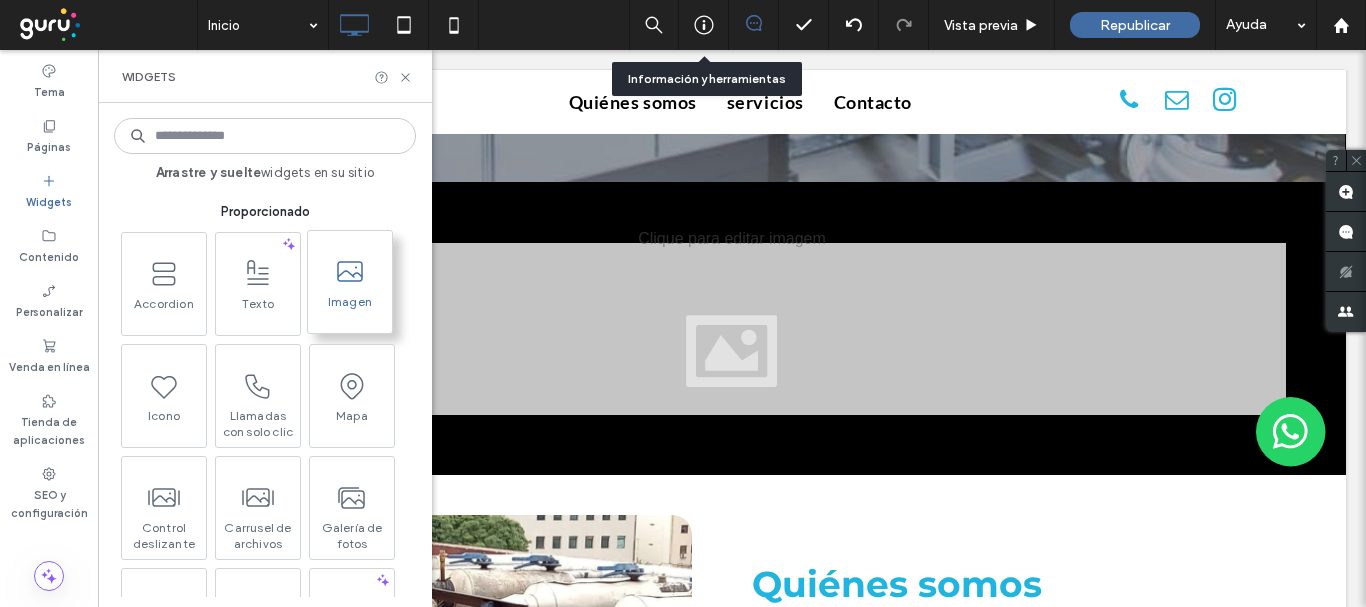 drag, startPoint x: 354, startPoint y: 300, endPoint x: 651, endPoint y: 204, distance: 312.1298 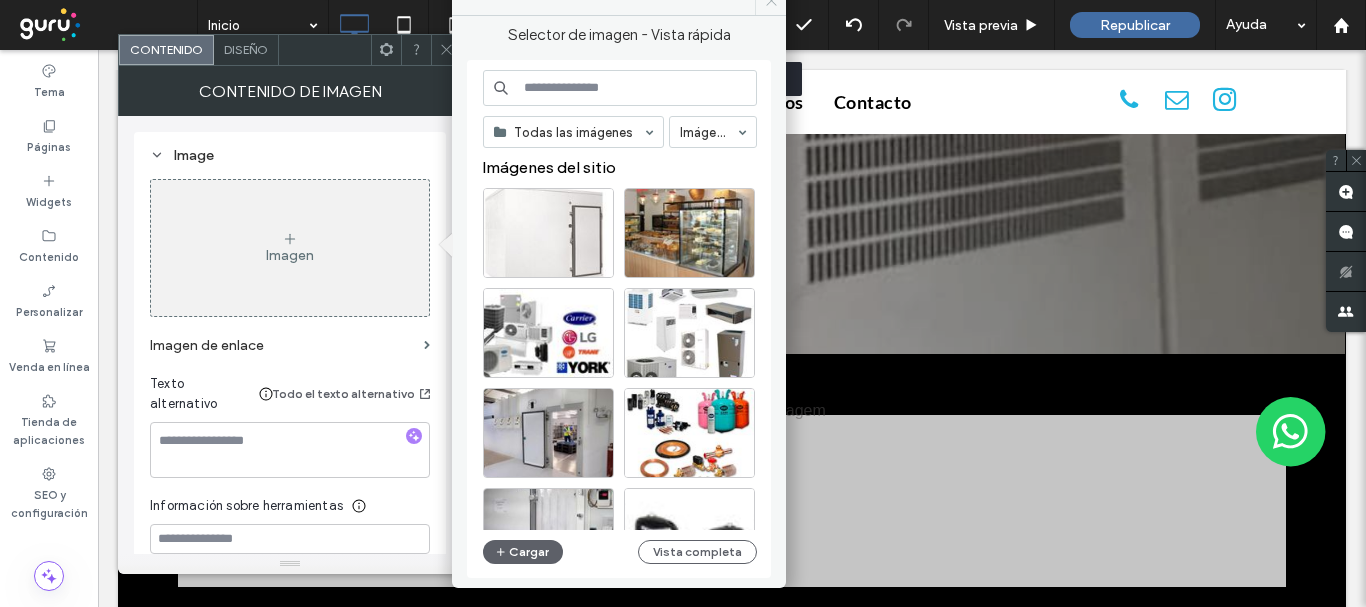 click 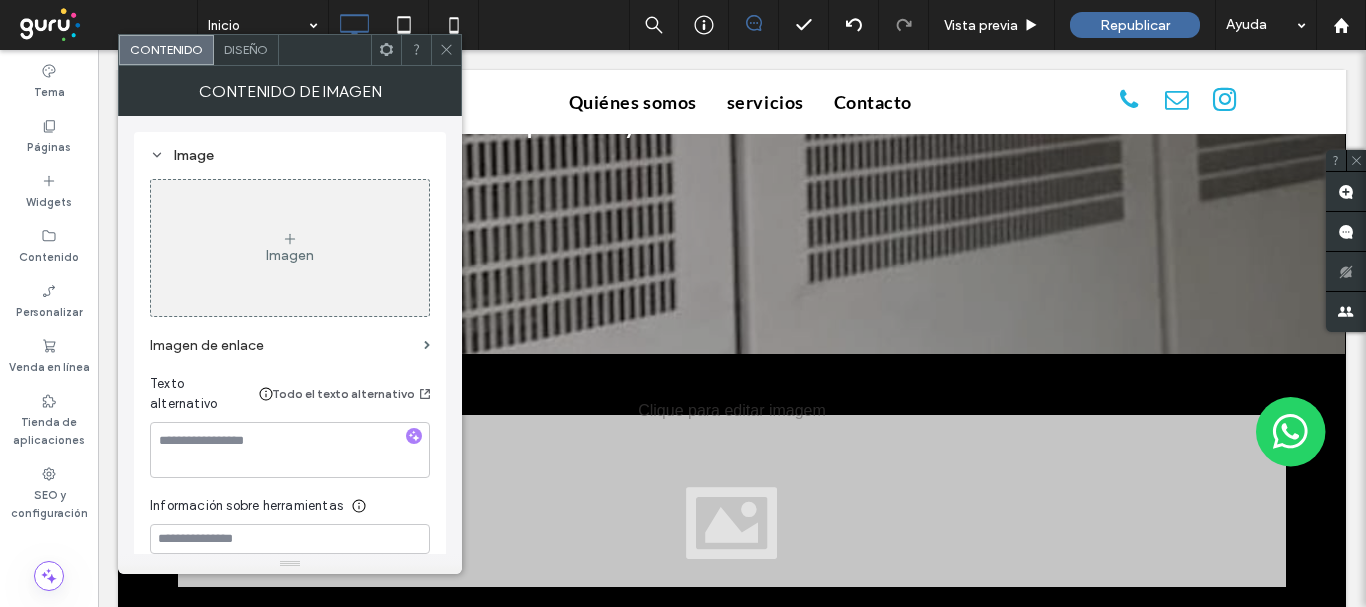 click on "Contenido de imagen" at bounding box center (290, 91) 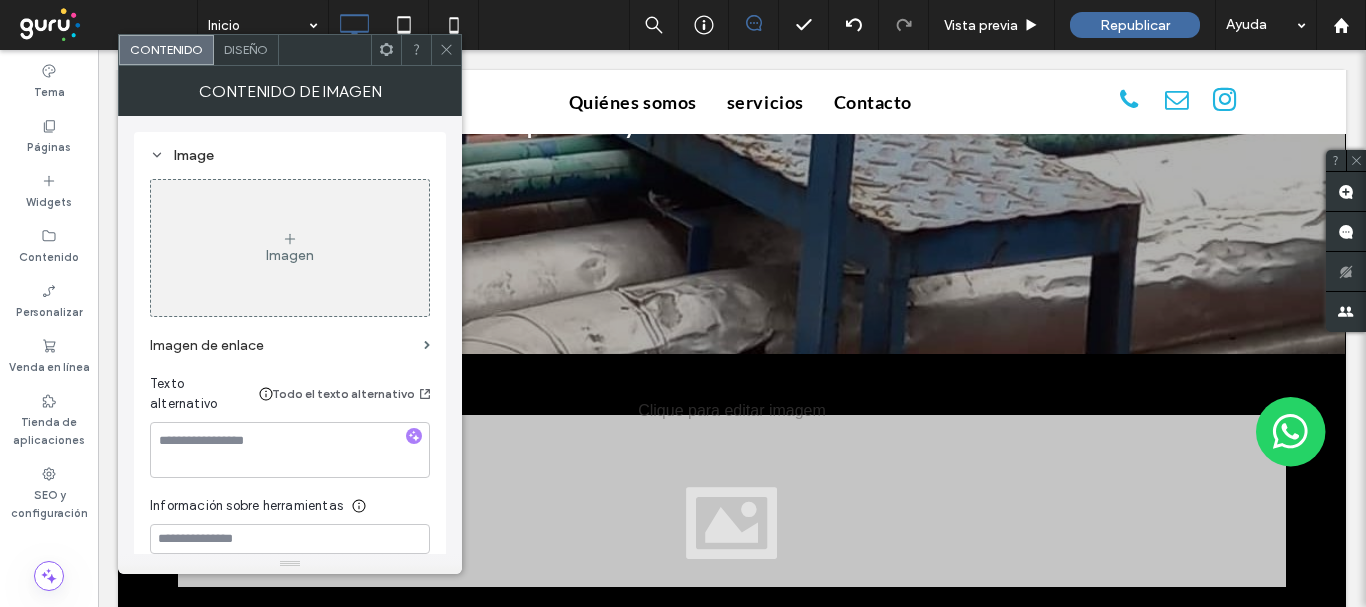 click at bounding box center (446, 50) 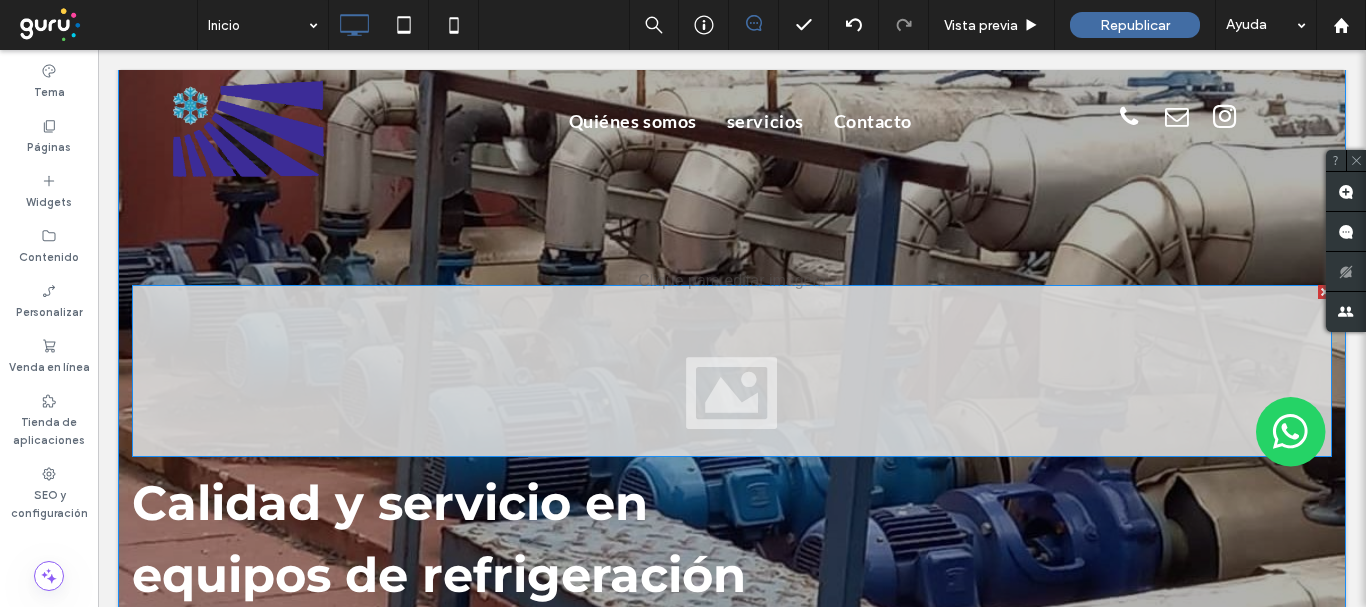 scroll, scrollTop: 0, scrollLeft: 0, axis: both 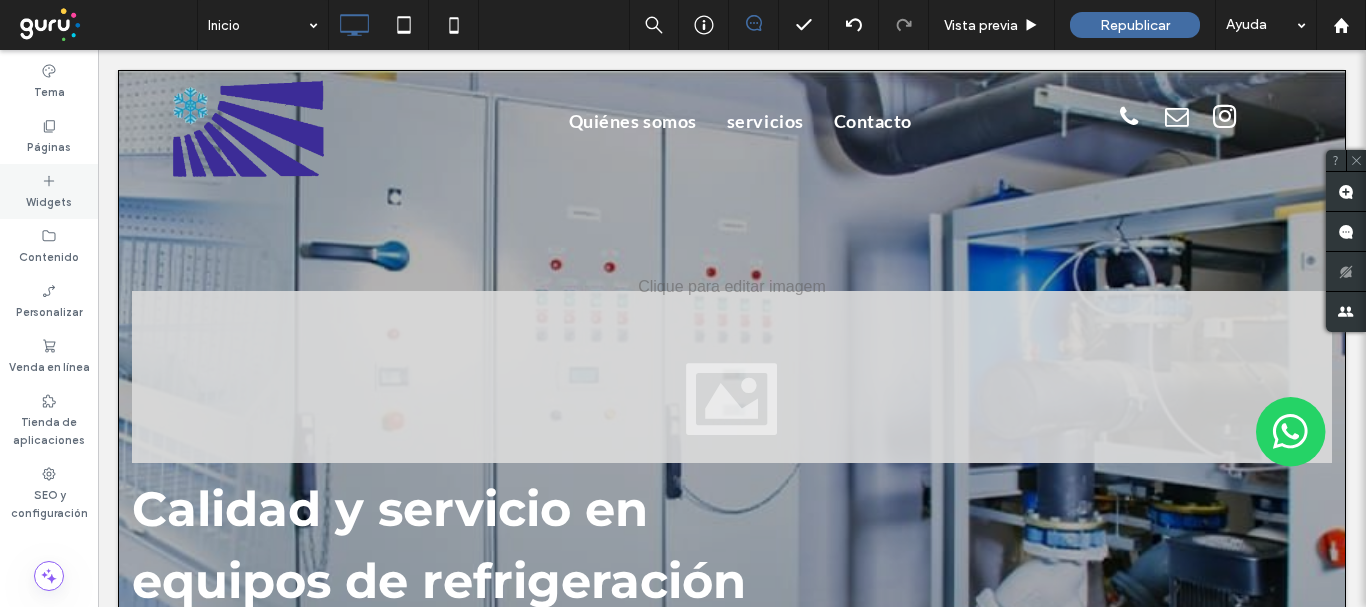 click on "Widgets" at bounding box center [49, 191] 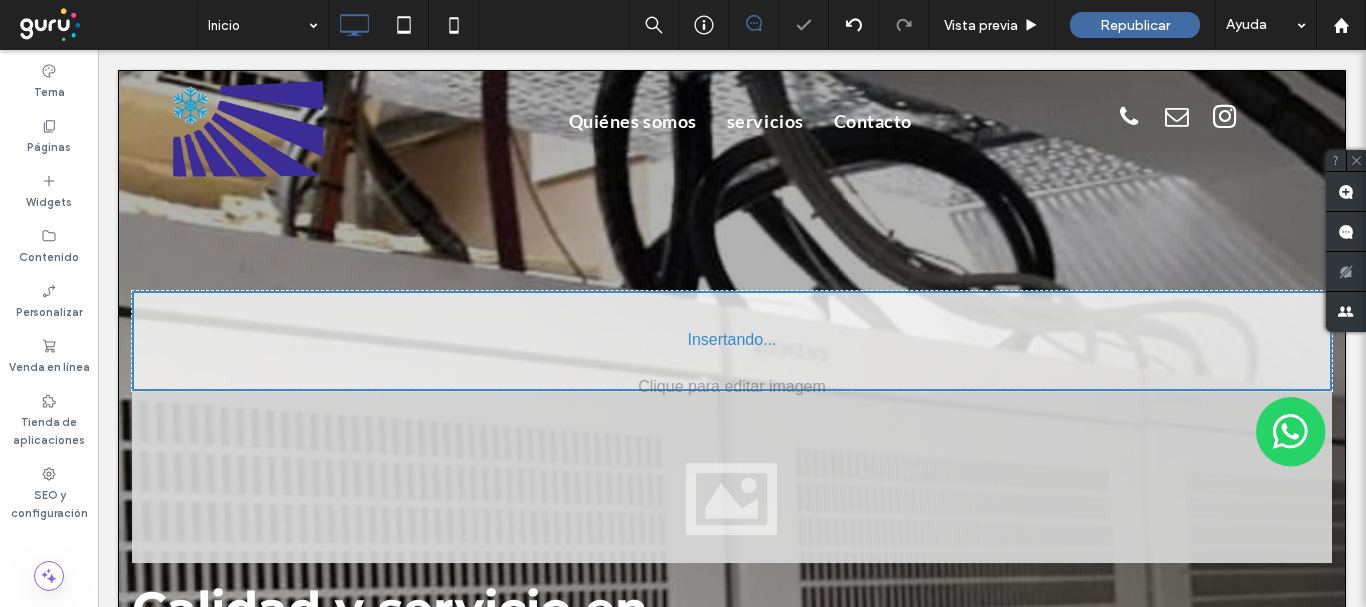 scroll, scrollTop: 10, scrollLeft: 0, axis: vertical 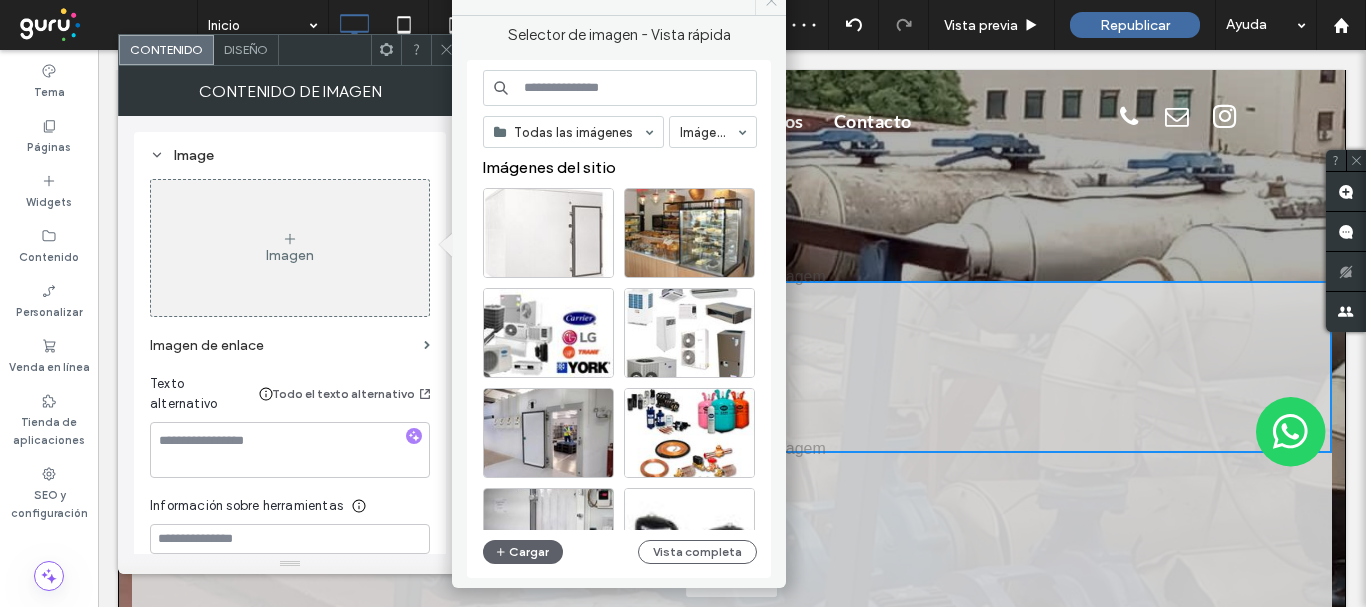 click 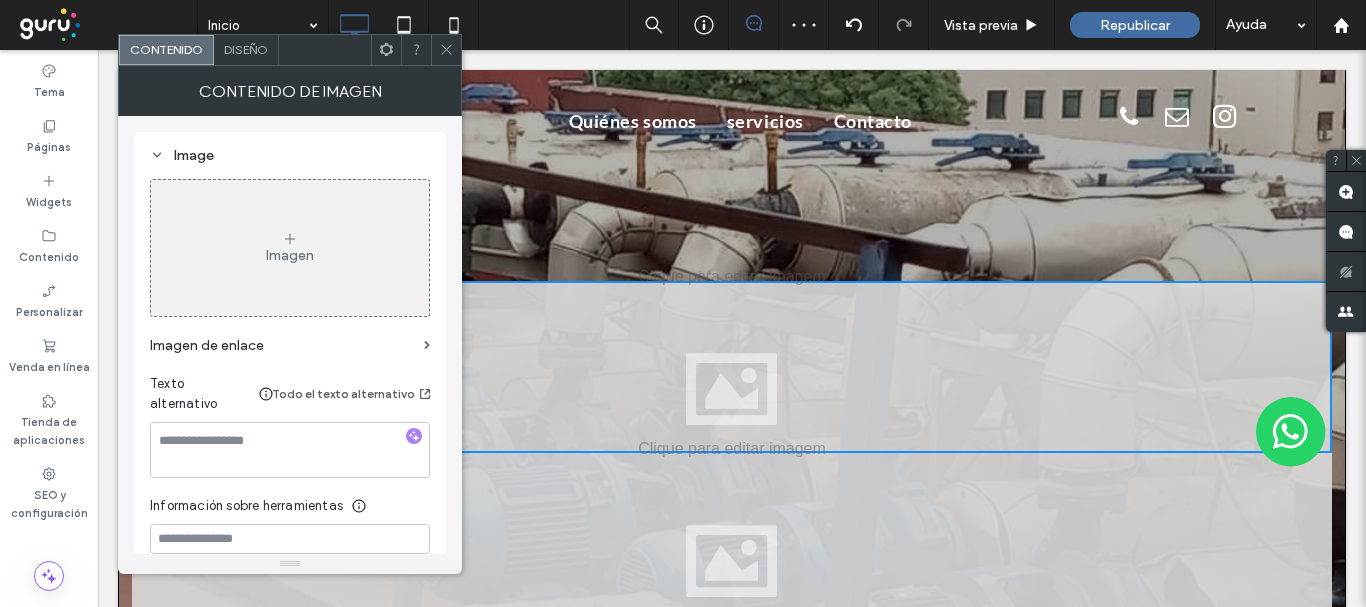 drag, startPoint x: 452, startPoint y: 67, endPoint x: 389, endPoint y: 27, distance: 74.62573 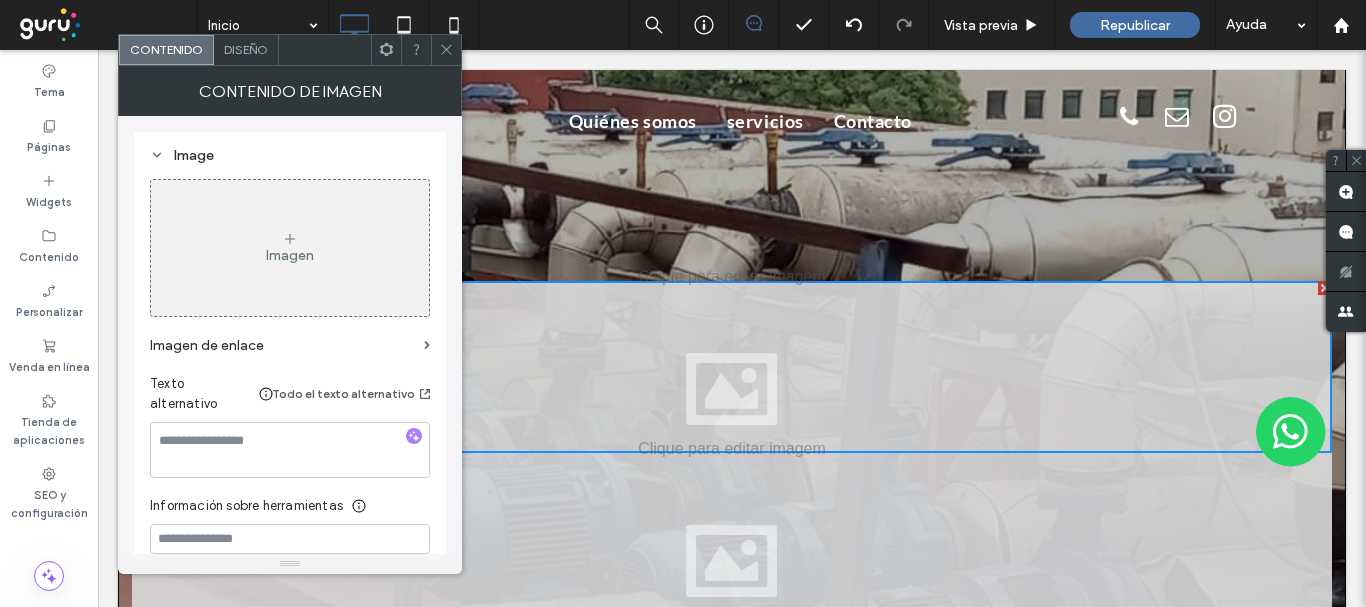 click at bounding box center [446, 50] 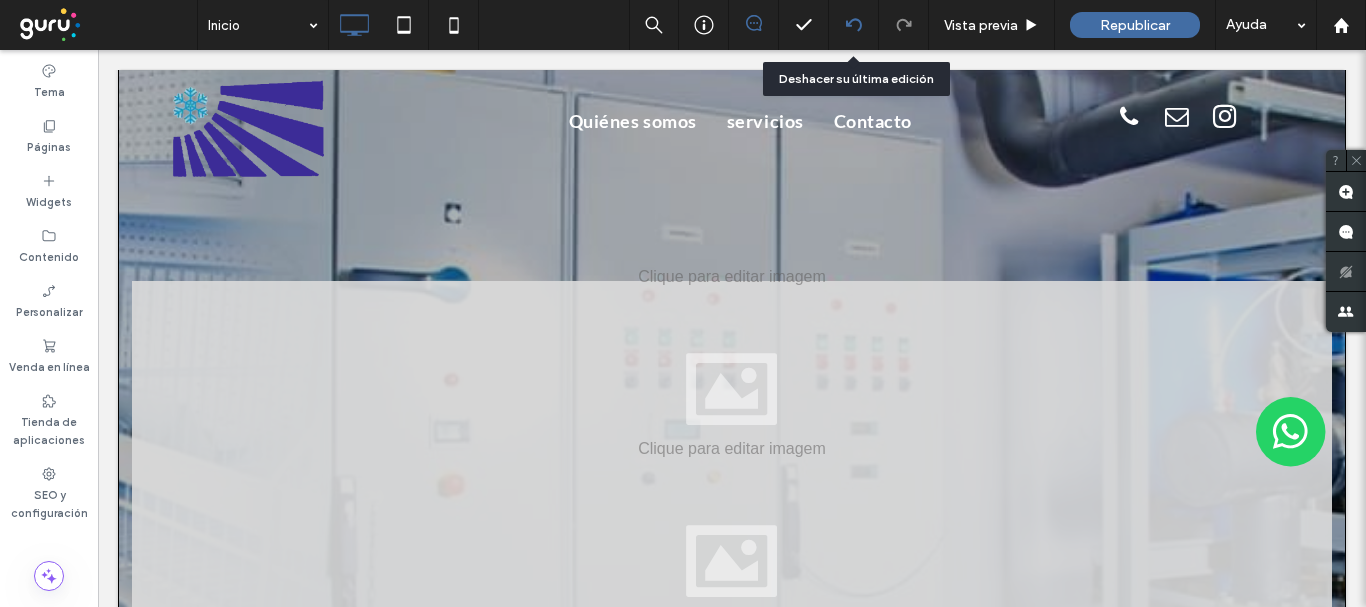 click 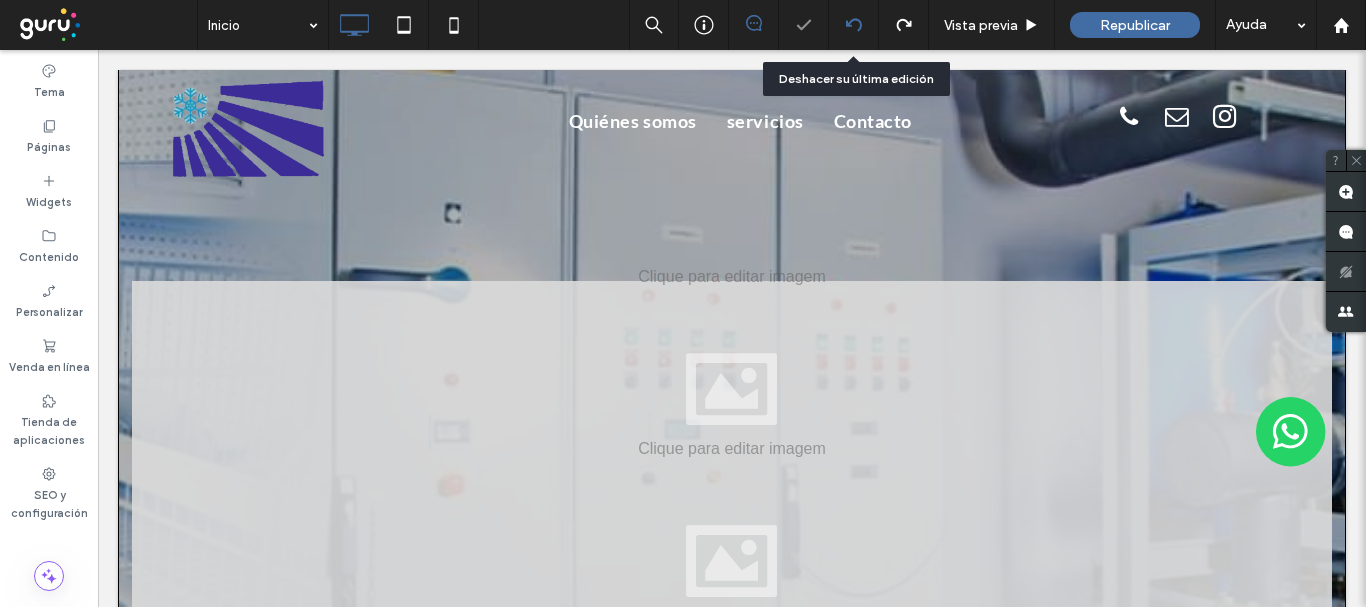 click at bounding box center [683, 303] 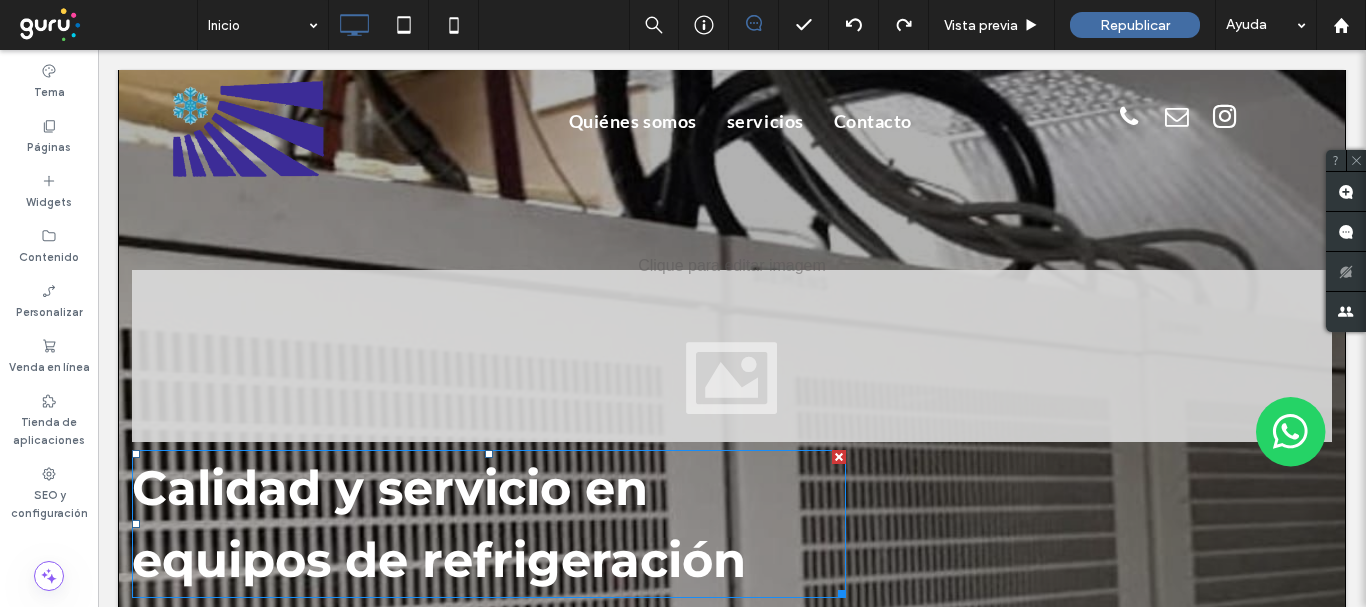 scroll, scrollTop: 0, scrollLeft: 0, axis: both 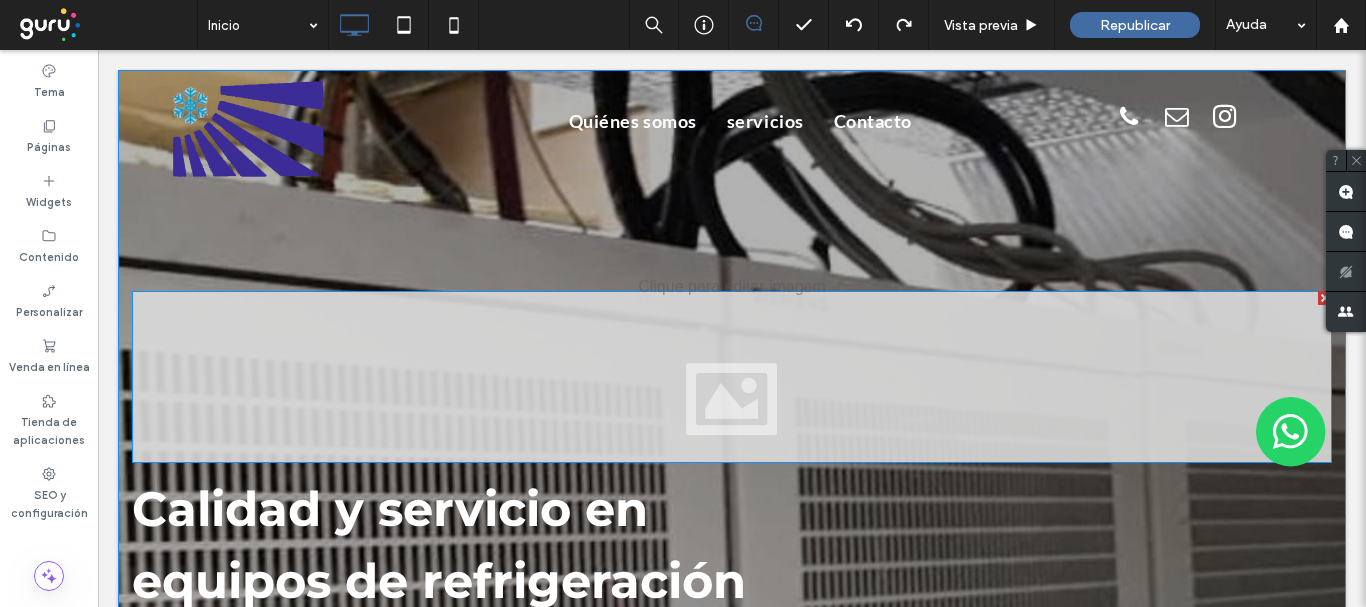 click at bounding box center [1325, 298] 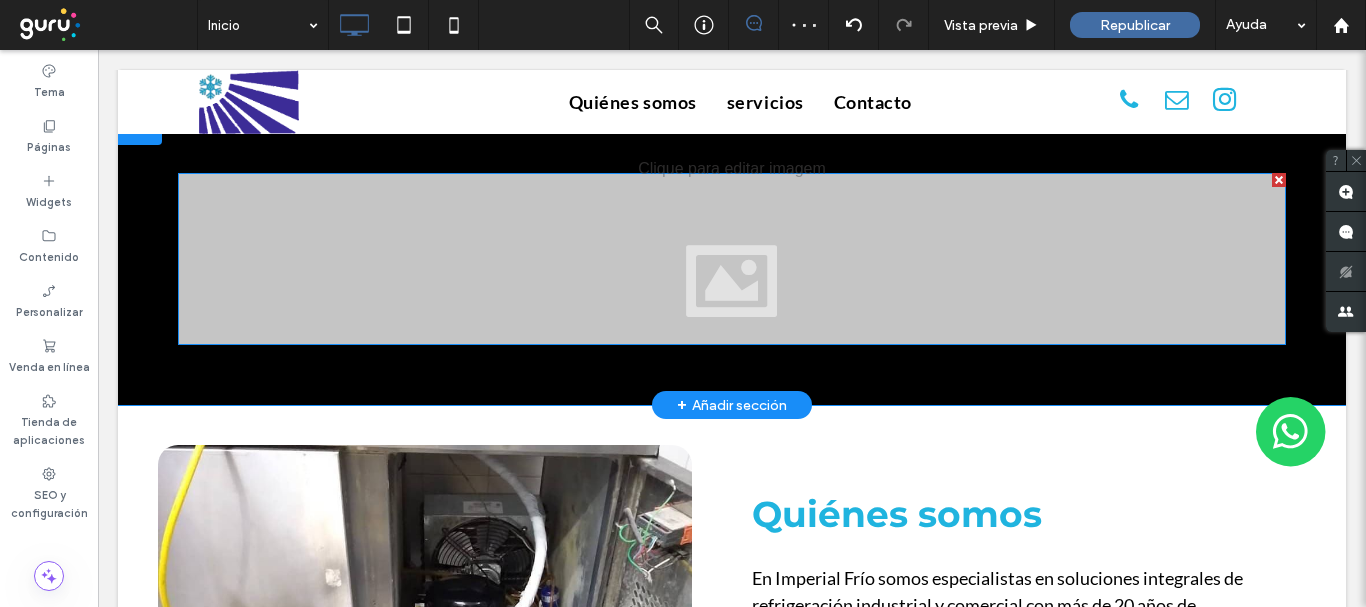 scroll, scrollTop: 500, scrollLeft: 0, axis: vertical 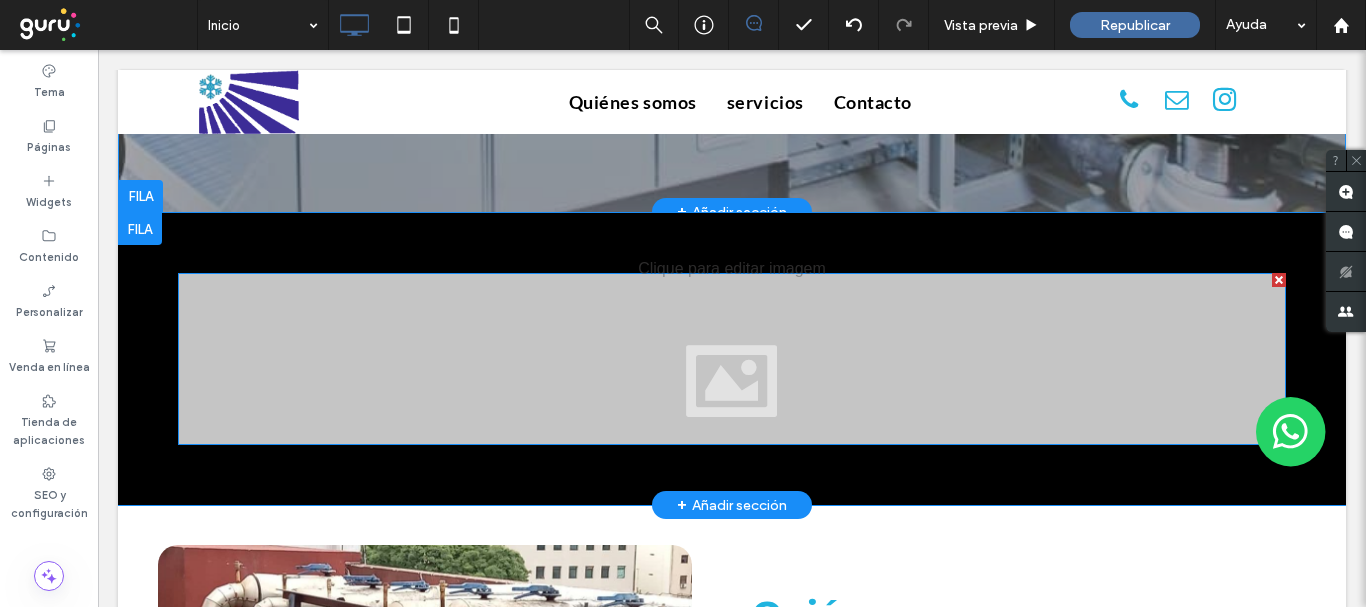 click at bounding box center [1279, 280] 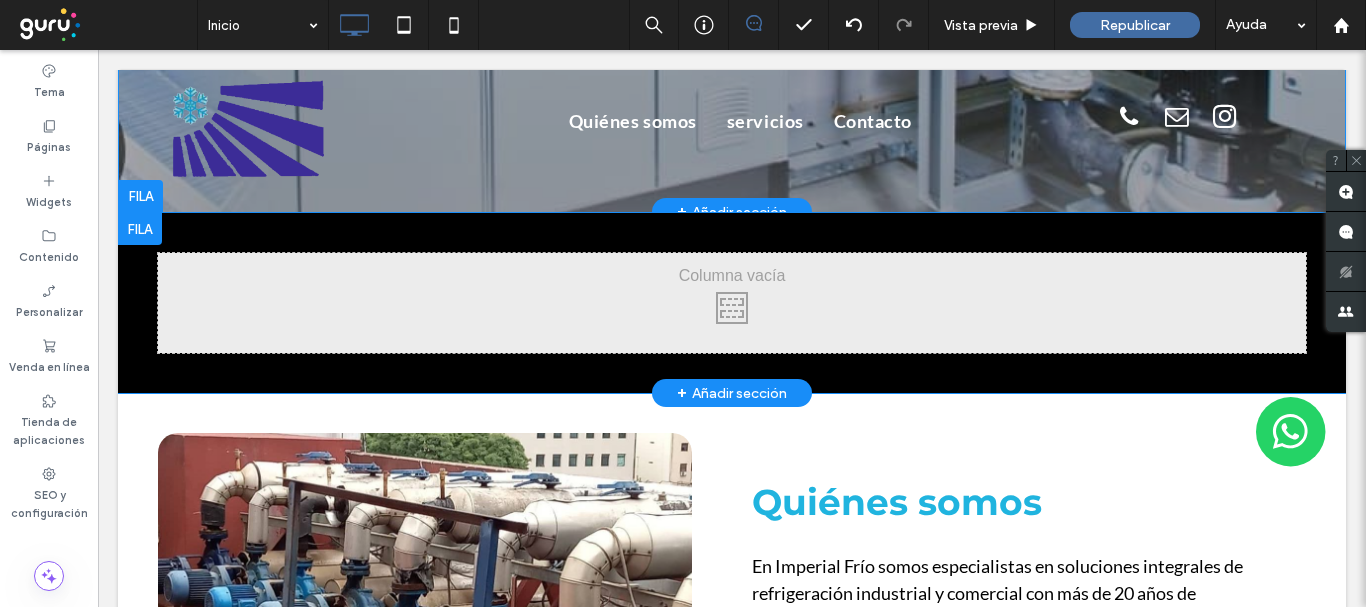 click at bounding box center [140, 229] 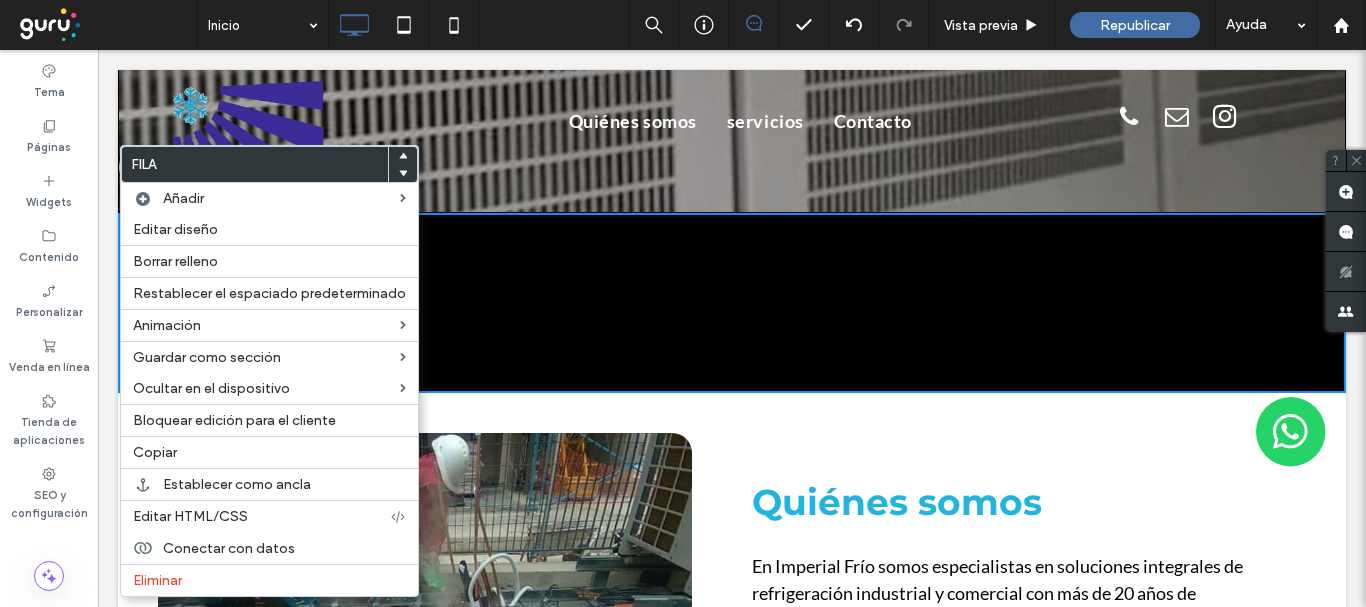 click on "Click To Paste" at bounding box center [732, 303] 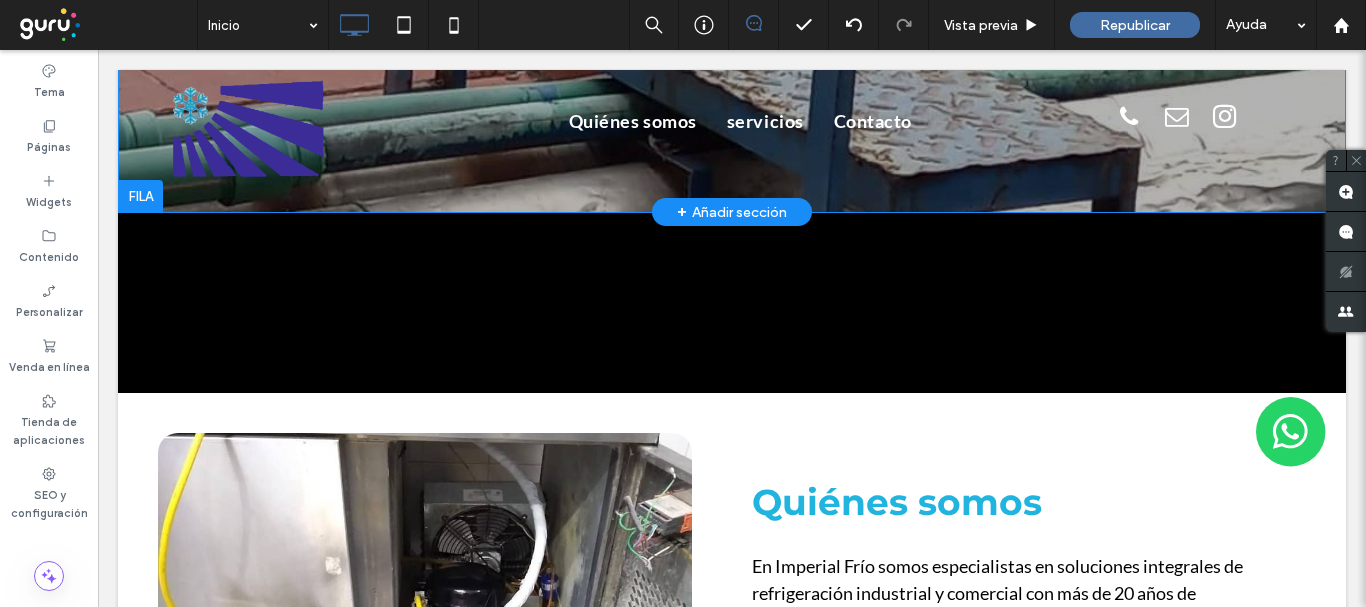 click at bounding box center [140, 229] 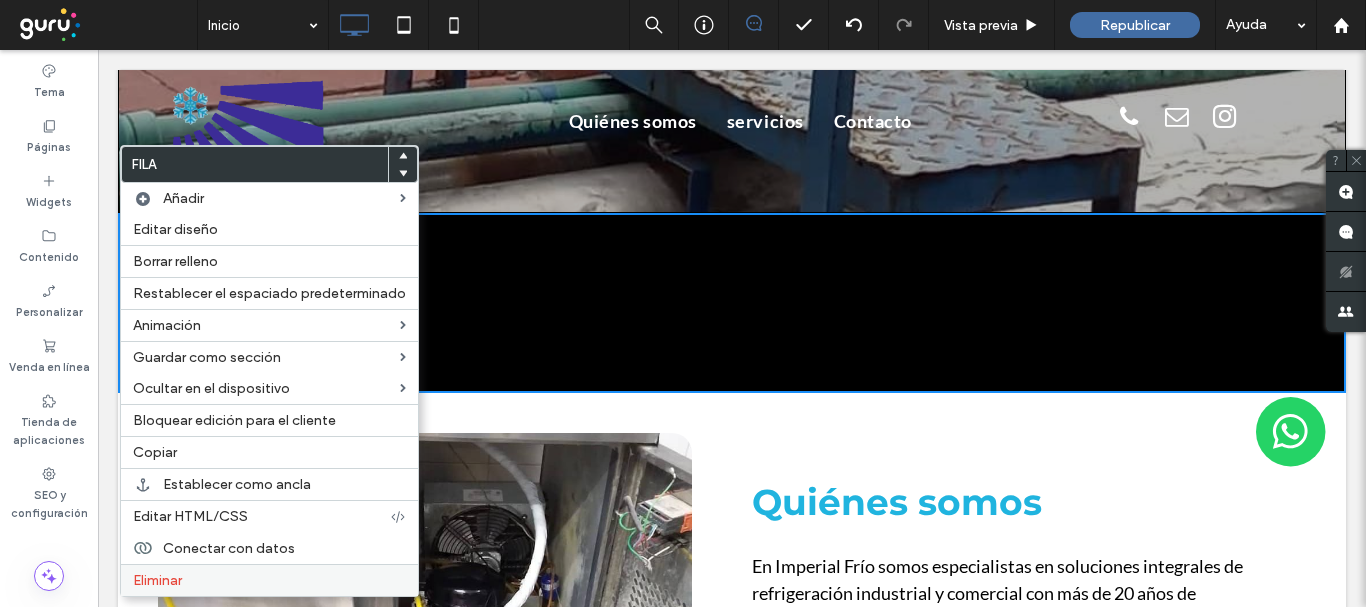 click on "Eliminar" at bounding box center [157, 580] 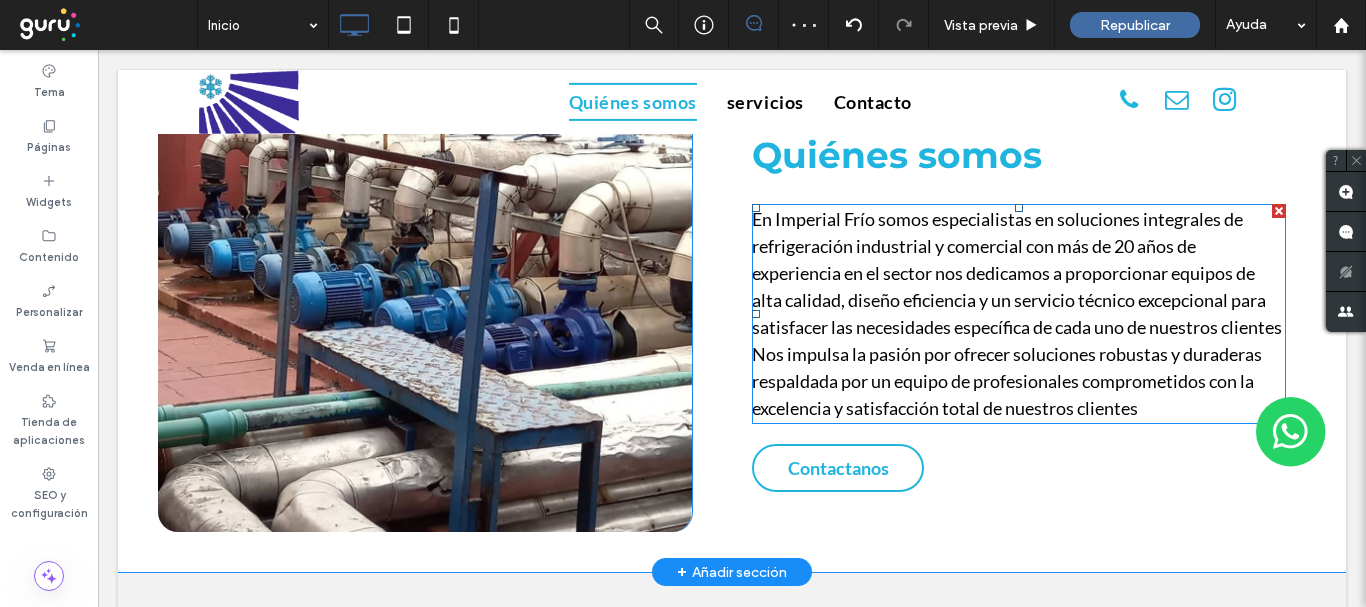 scroll, scrollTop: 700, scrollLeft: 0, axis: vertical 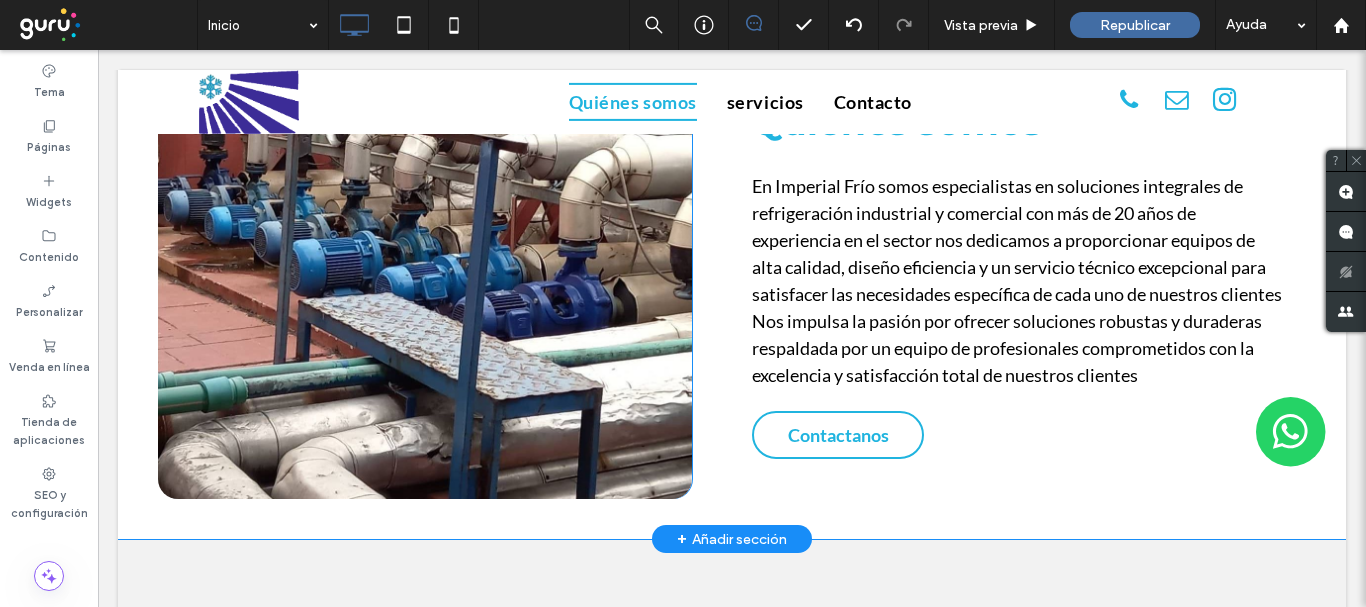 click at bounding box center (425, 276) 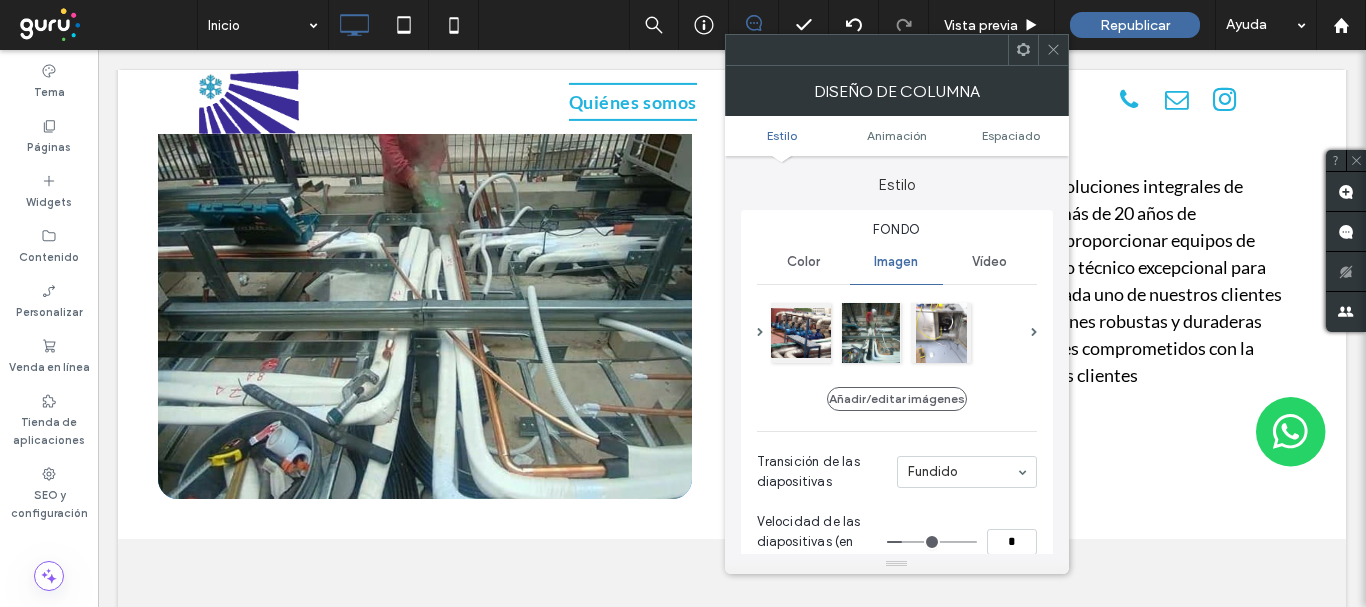 type on "**" 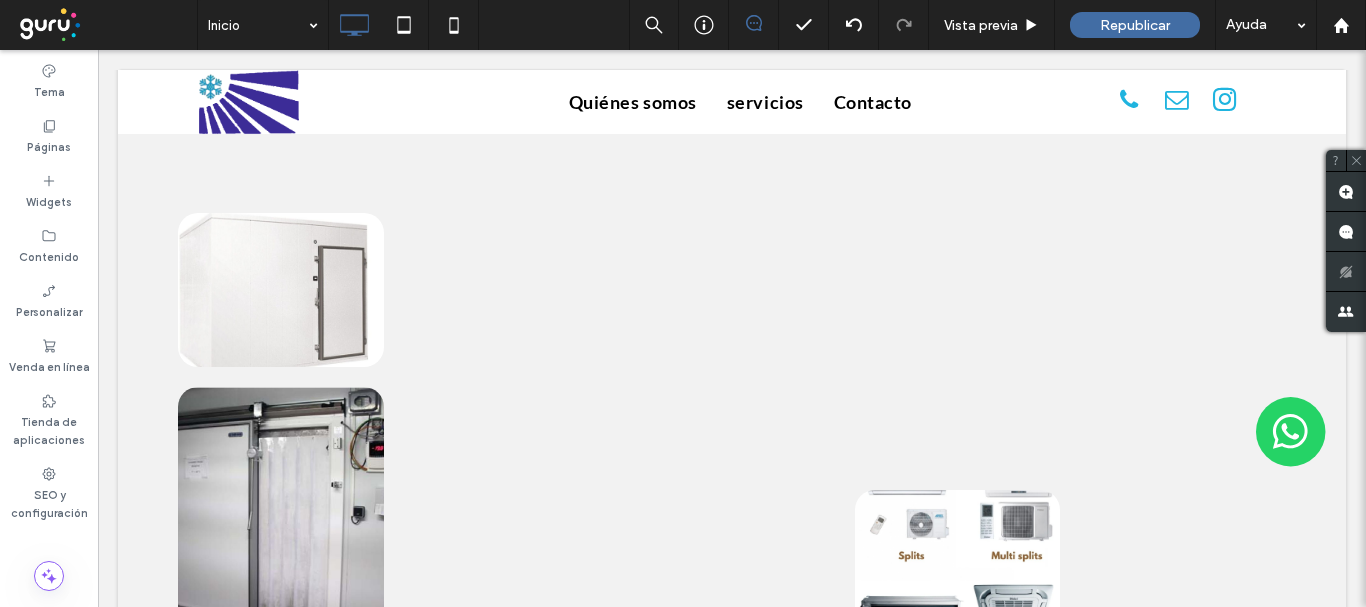 scroll, scrollTop: 2000, scrollLeft: 0, axis: vertical 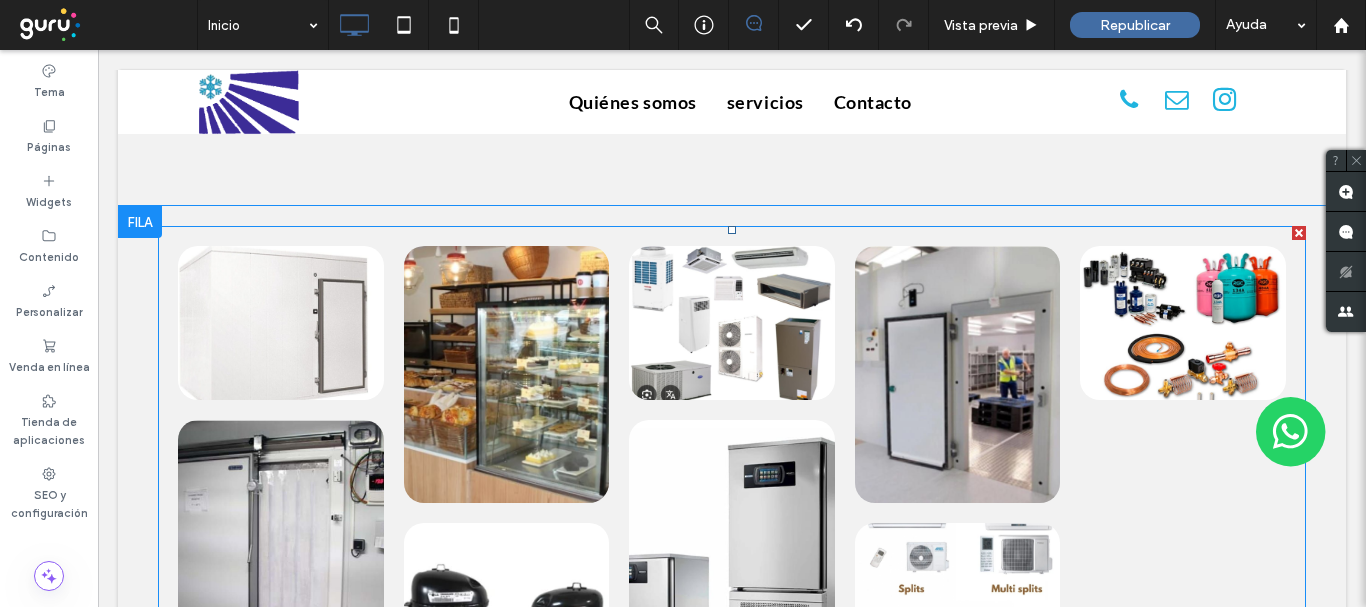 click at bounding box center [507, 374] 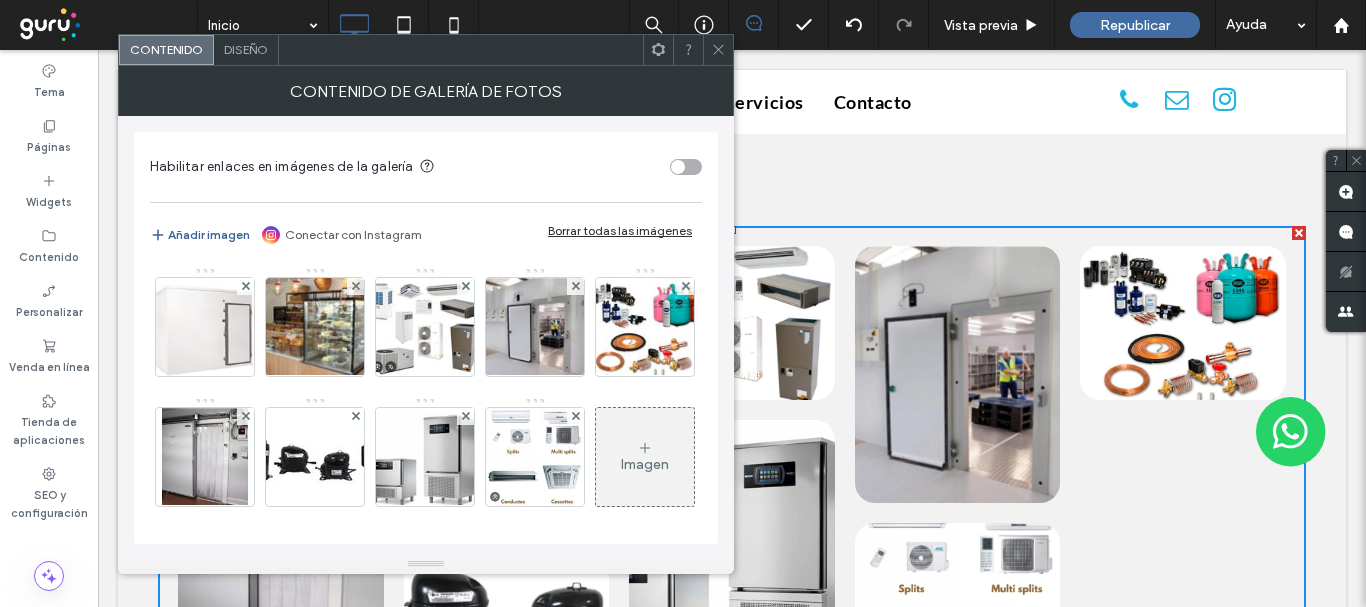click on "Añadir imagen" at bounding box center (200, 235) 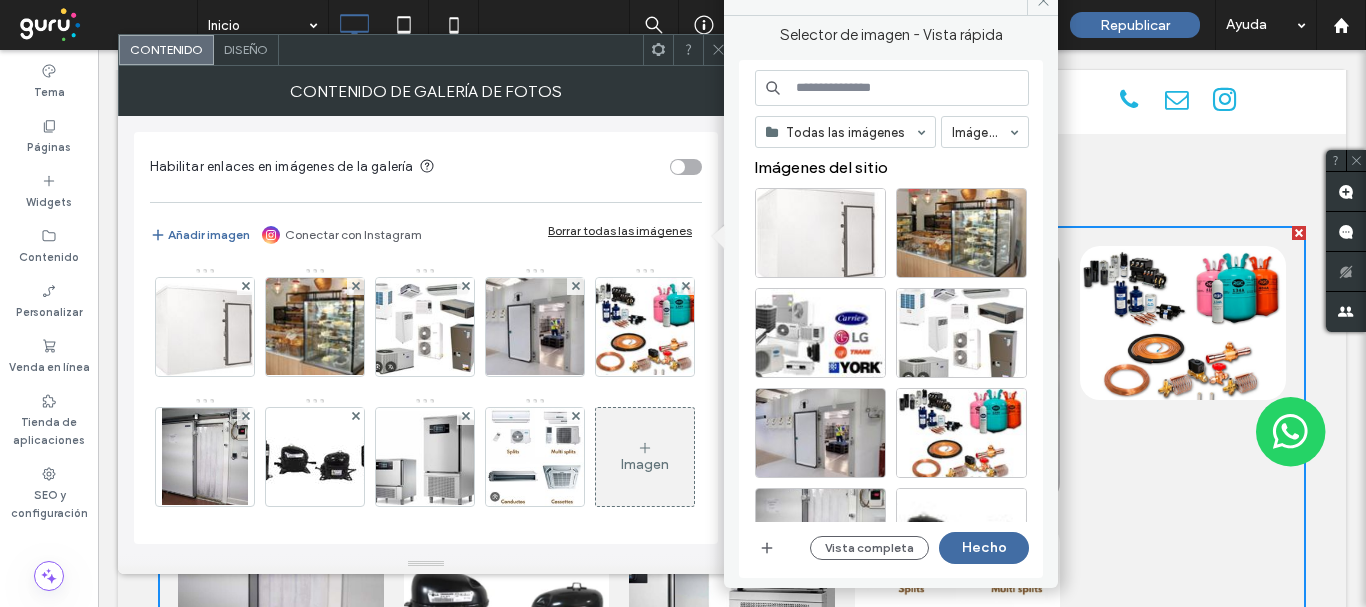 click at bounding box center [892, 88] 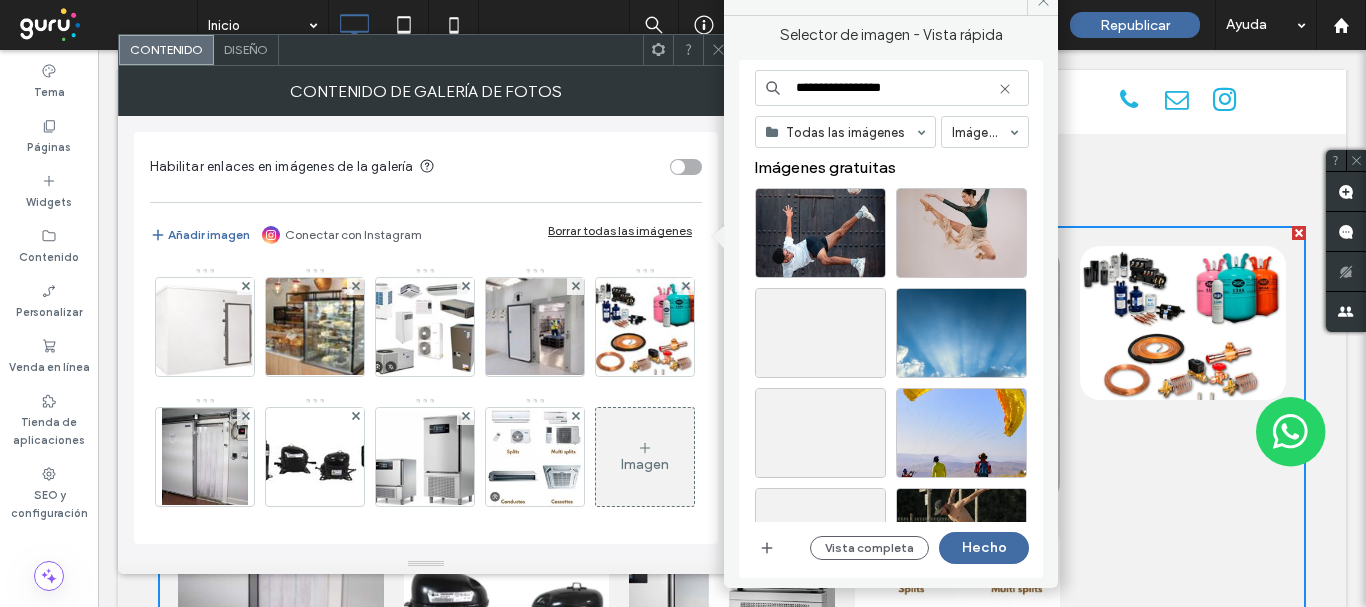 type on "**********" 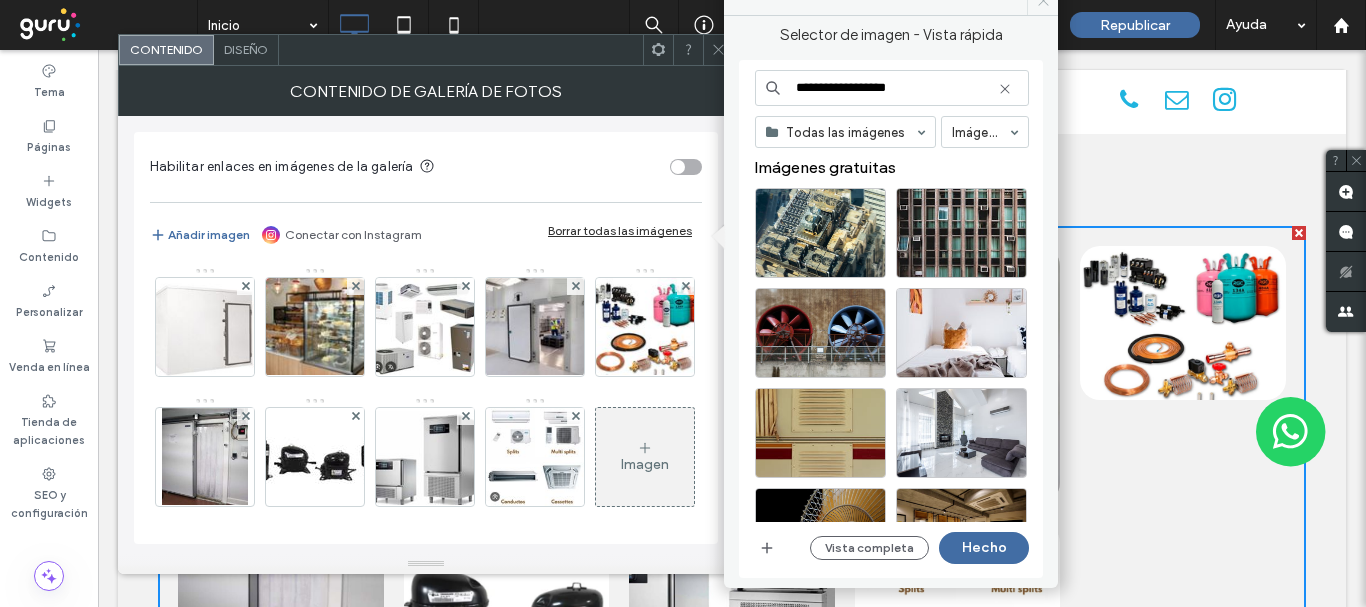 click at bounding box center [1042, 0] 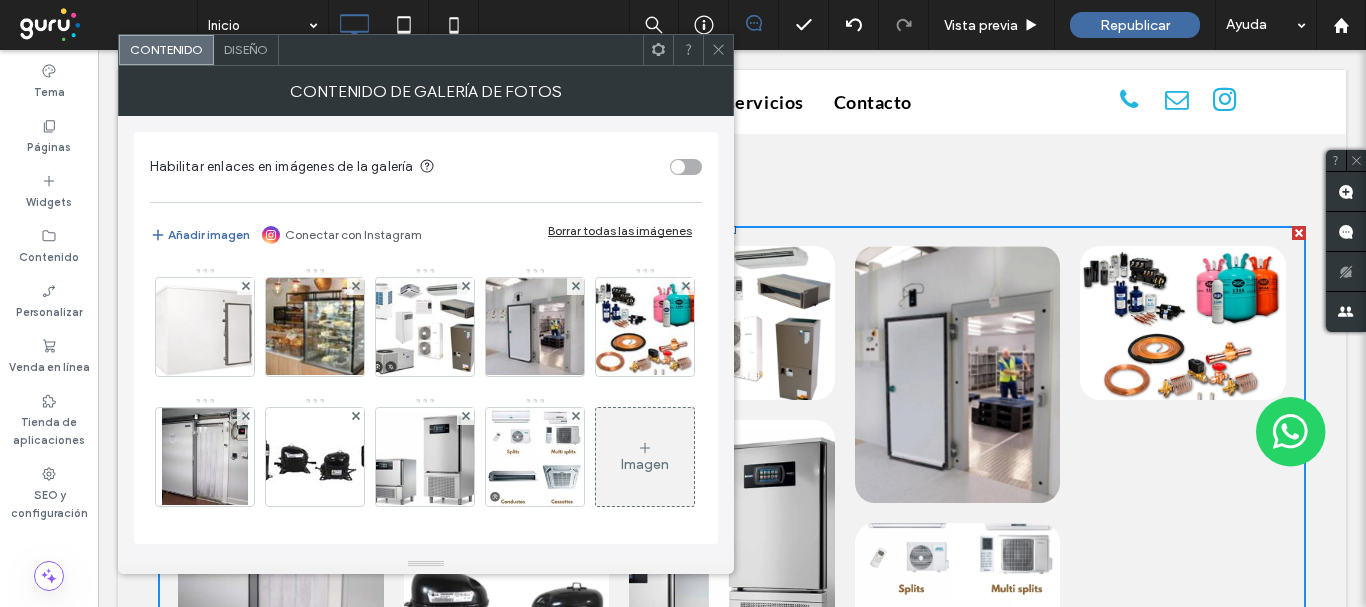 click 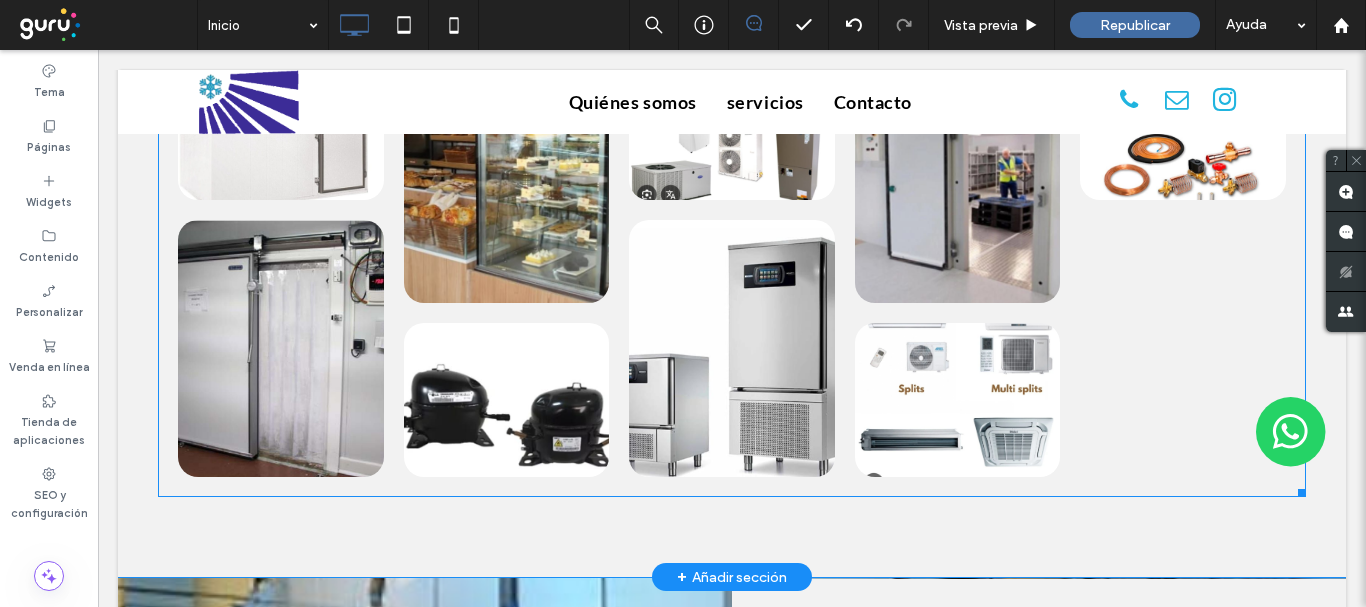 scroll, scrollTop: 2100, scrollLeft: 0, axis: vertical 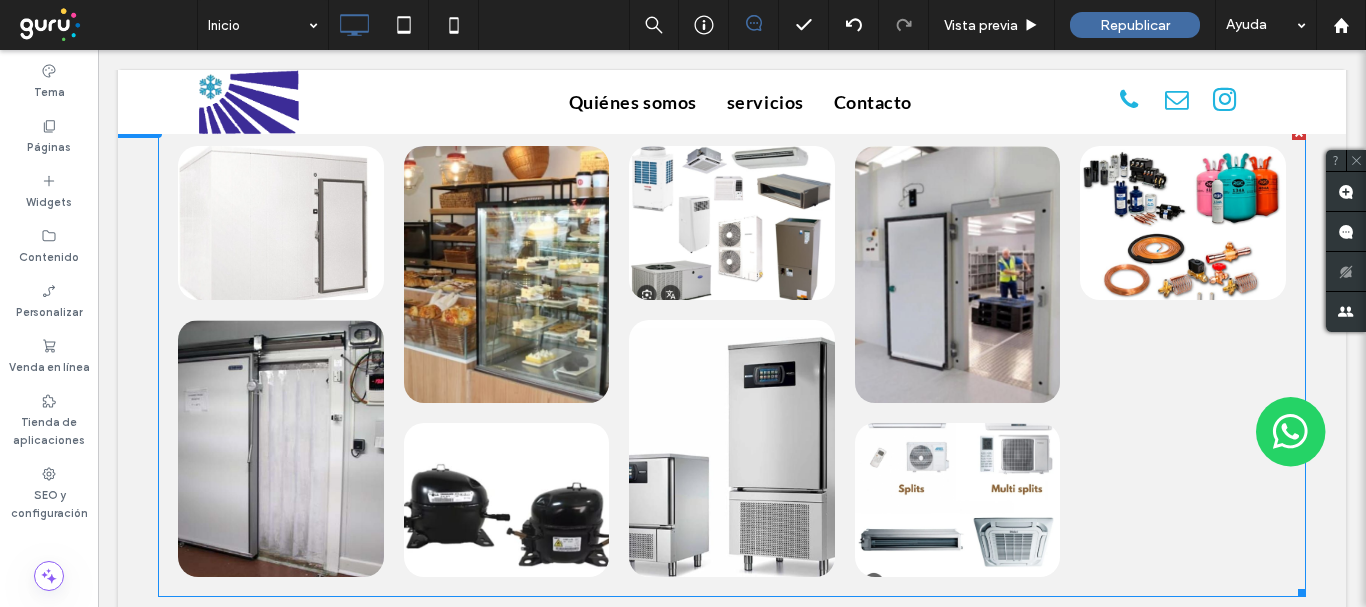 click at bounding box center (281, 448) 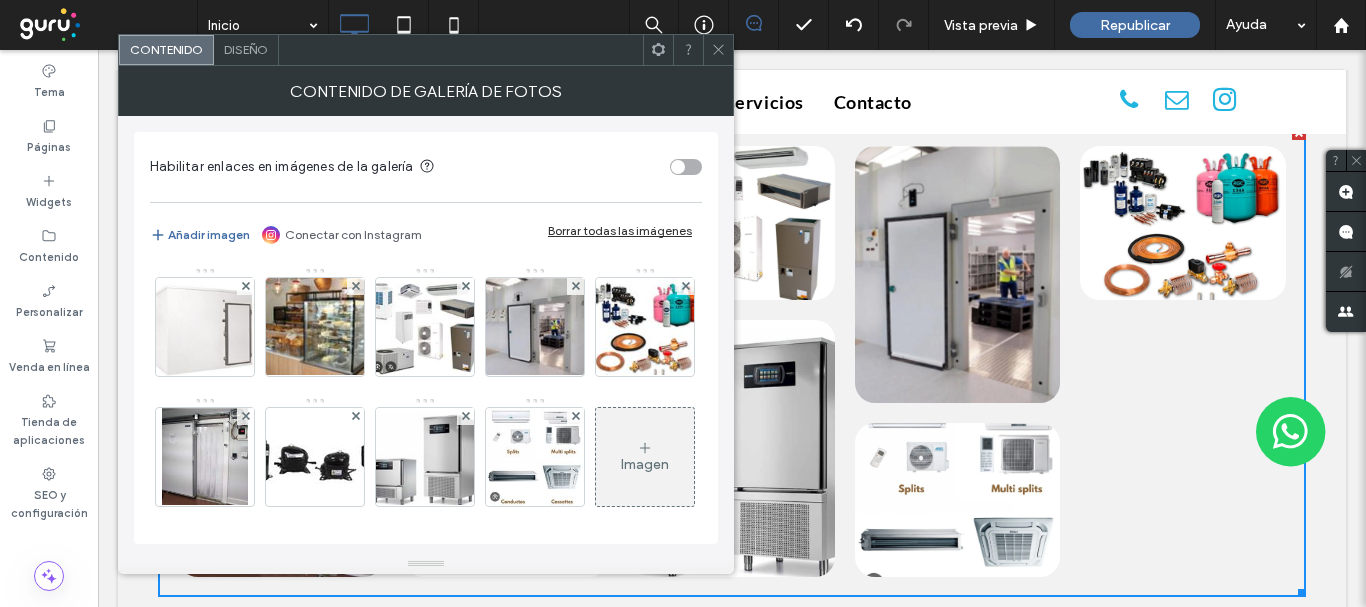 click 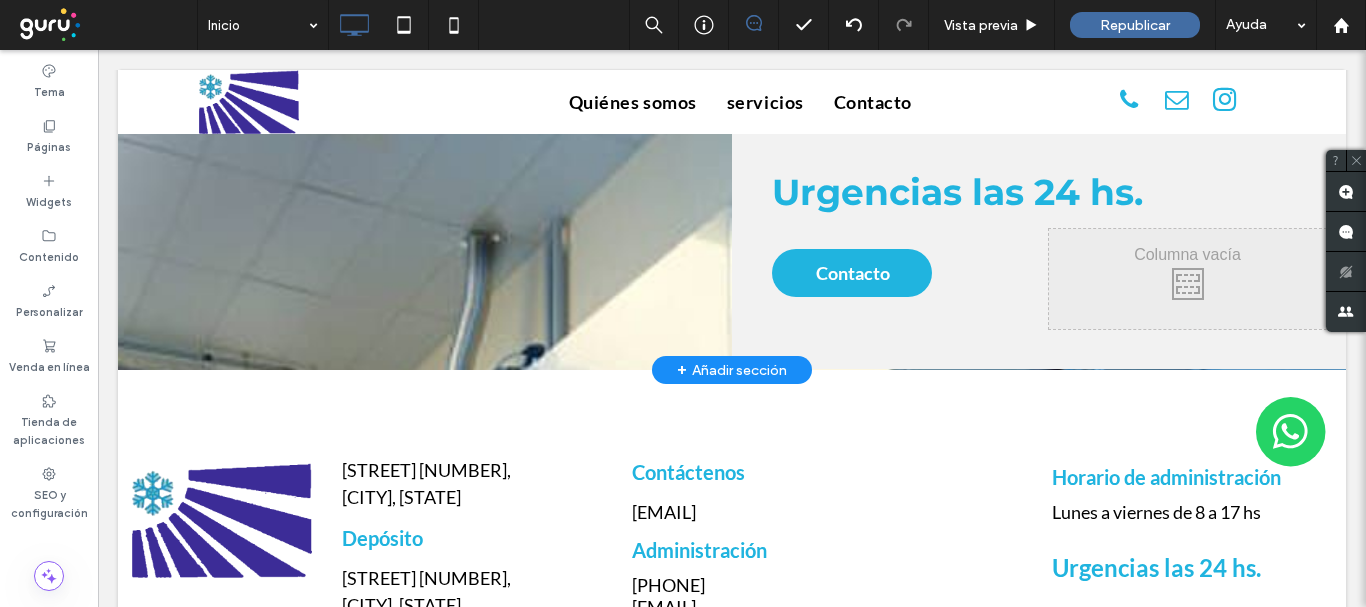 scroll, scrollTop: 2600, scrollLeft: 0, axis: vertical 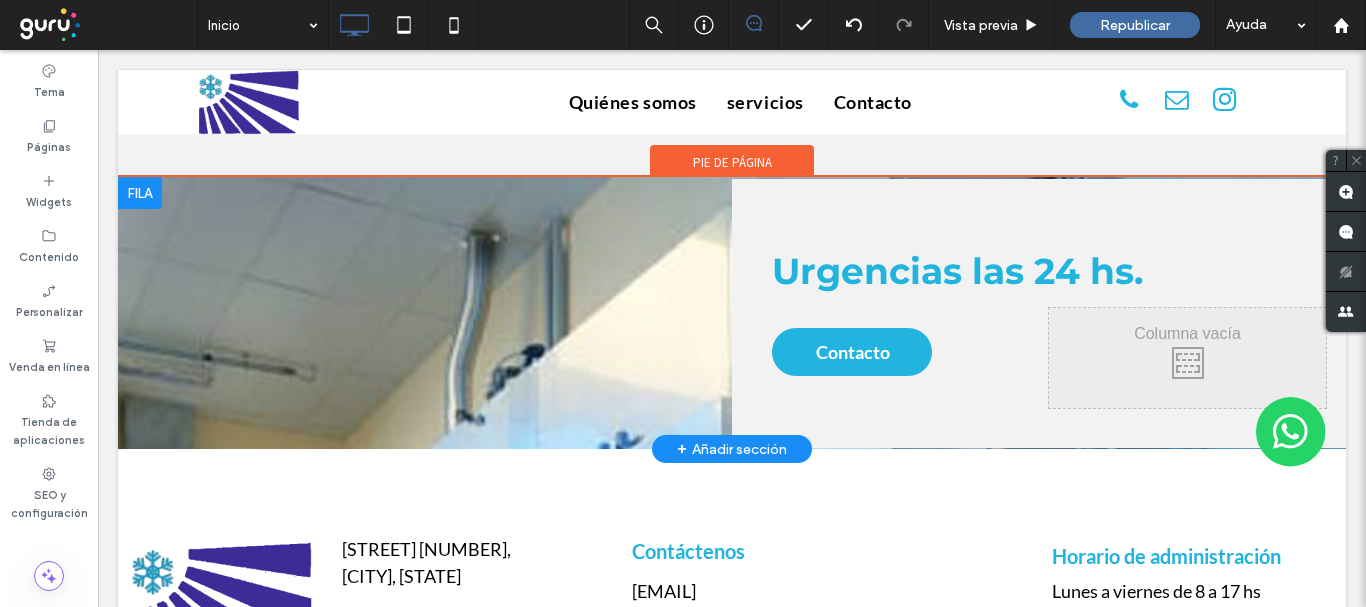 click on "Click To Paste" at bounding box center [425, 313] 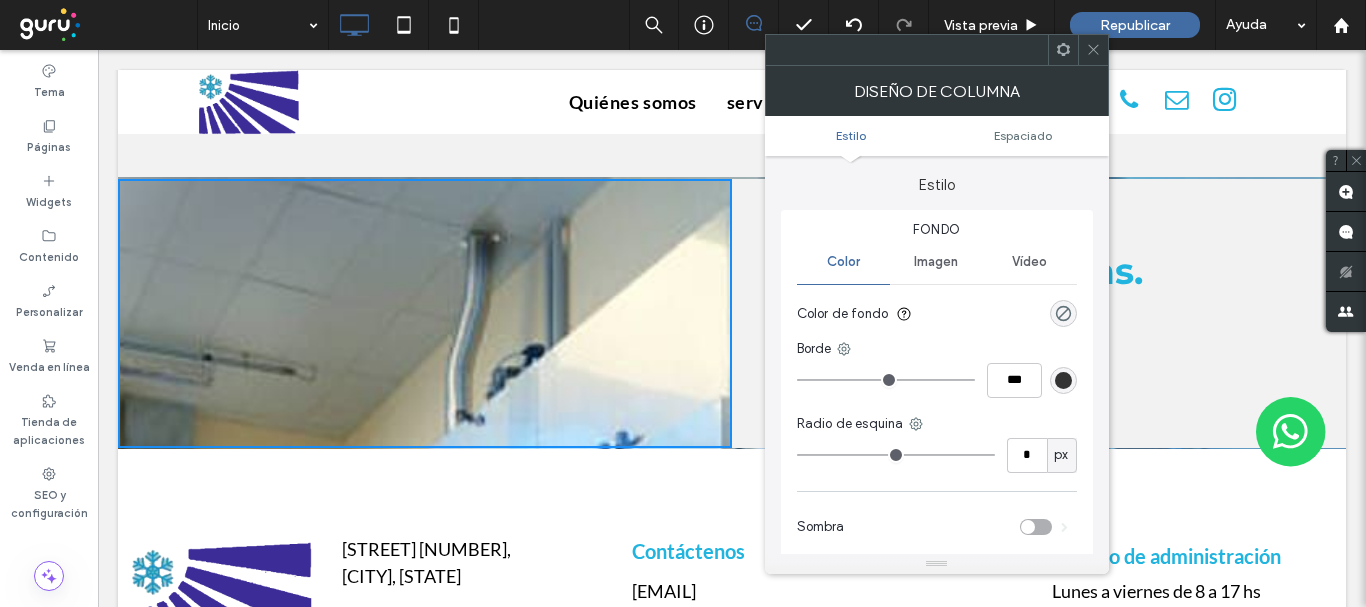click on "Imagen" at bounding box center [936, 262] 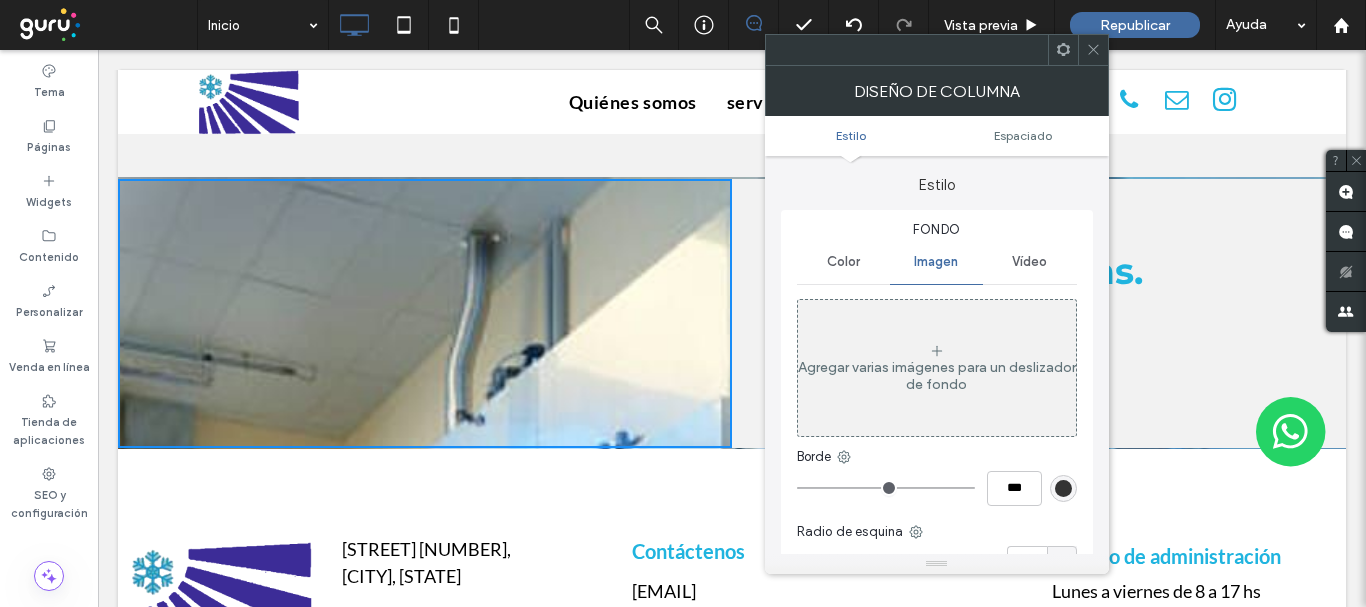 click 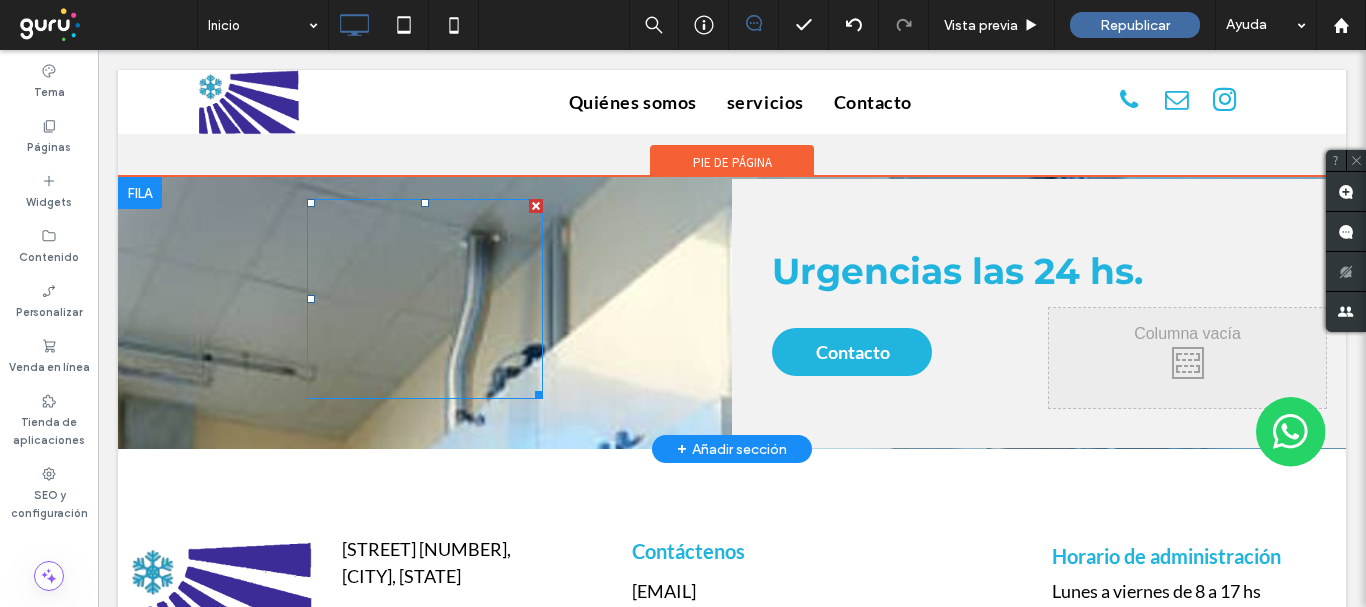 click at bounding box center (425, 299) 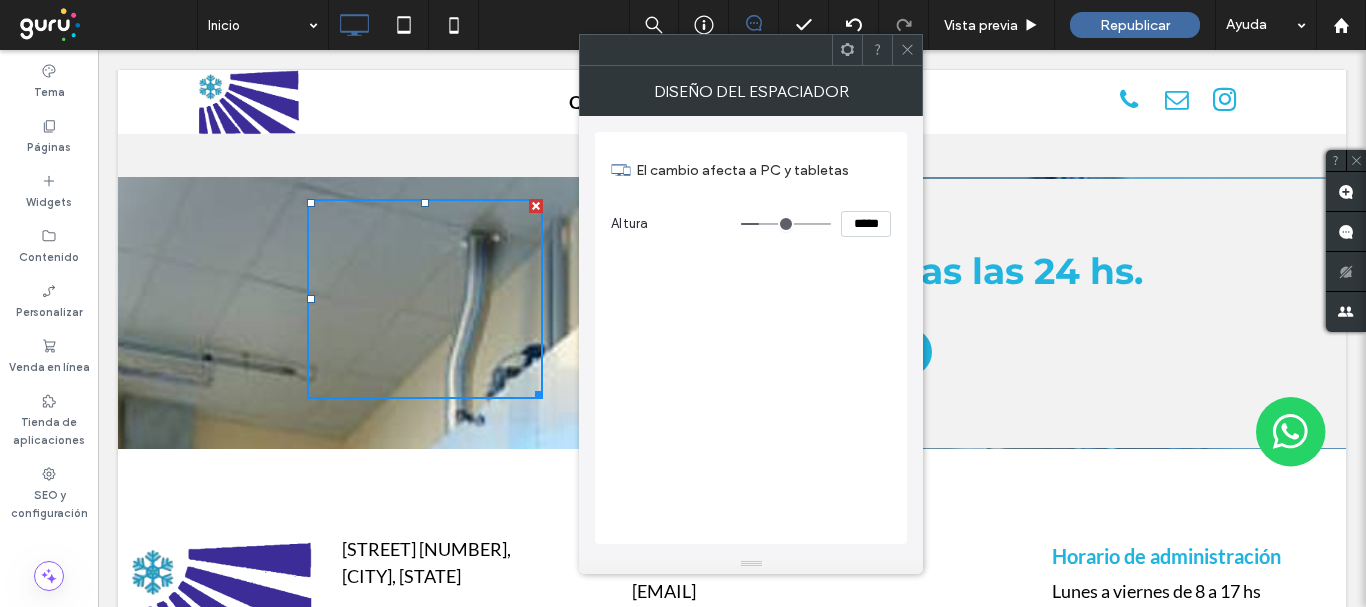 click 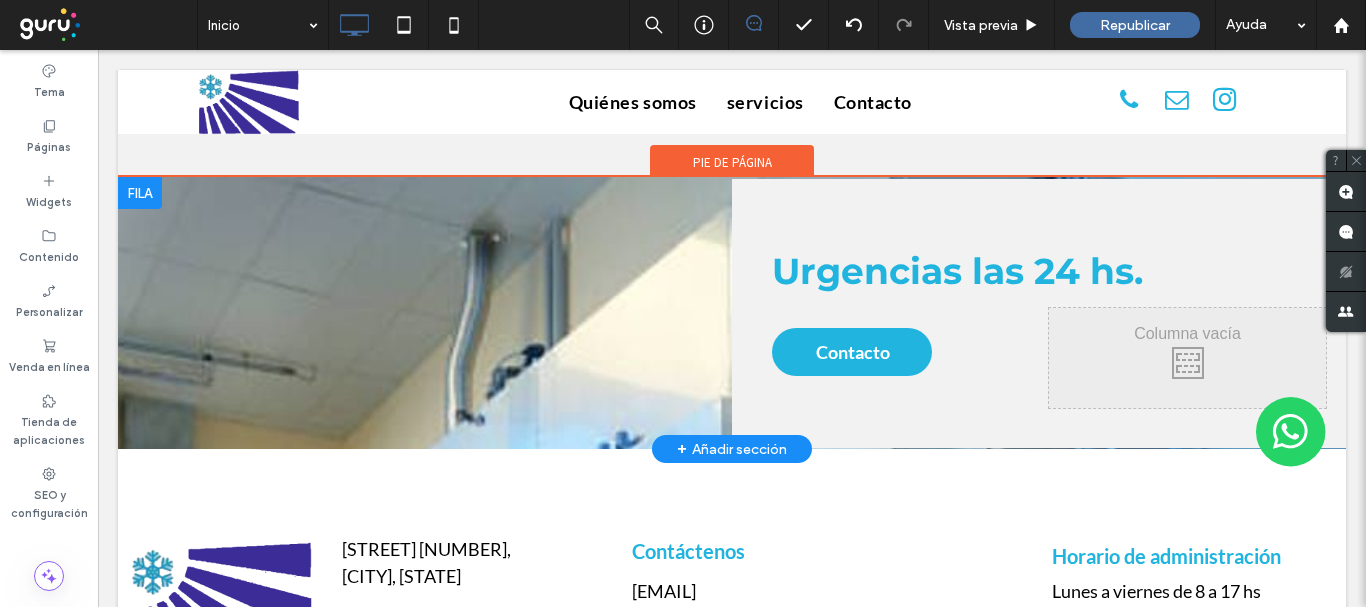 click on "Click To Paste" at bounding box center [425, 313] 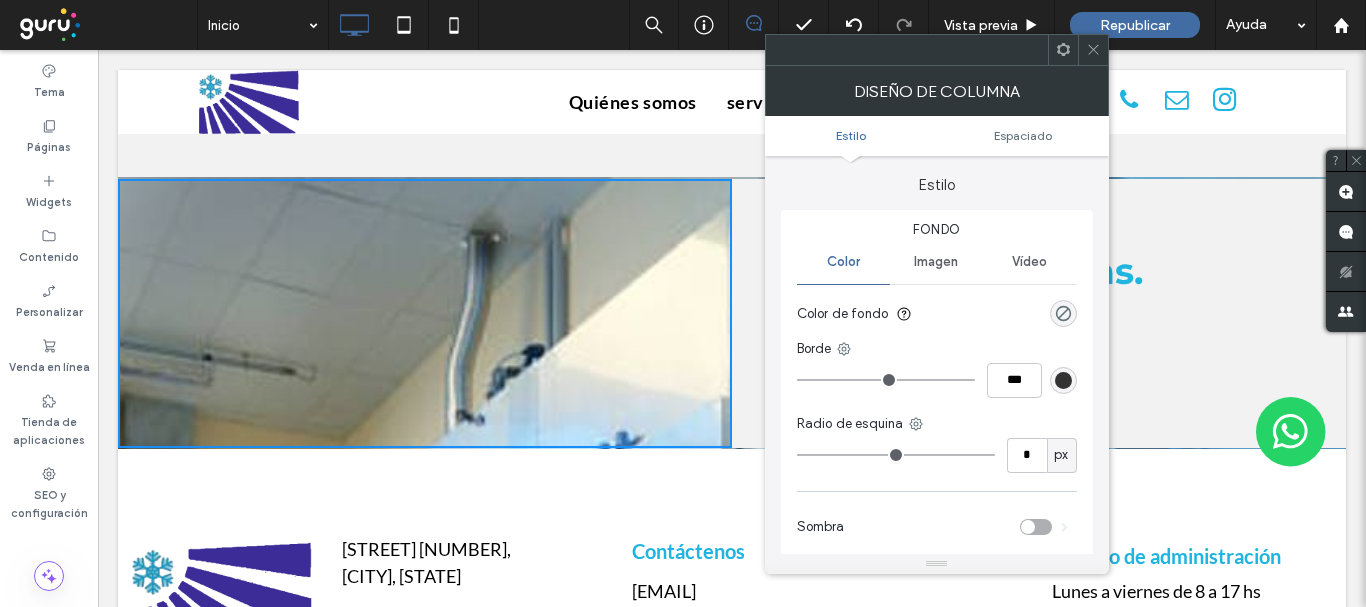 click on "Imagen" at bounding box center (936, 262) 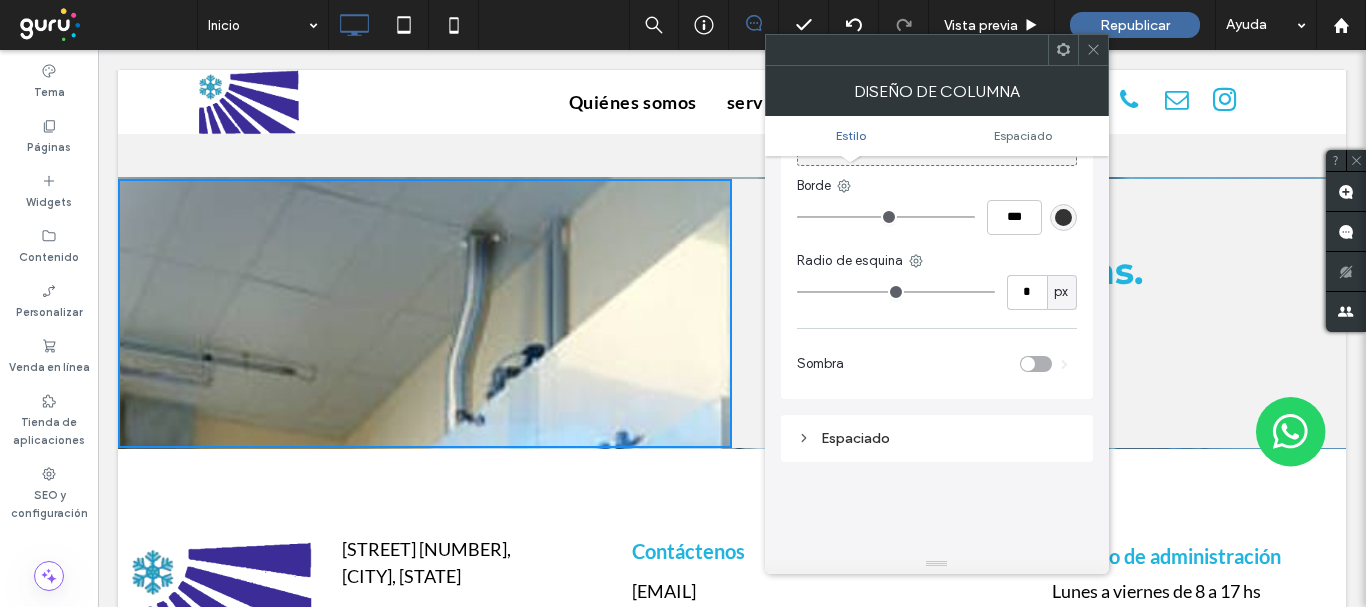 scroll, scrollTop: 300, scrollLeft: 0, axis: vertical 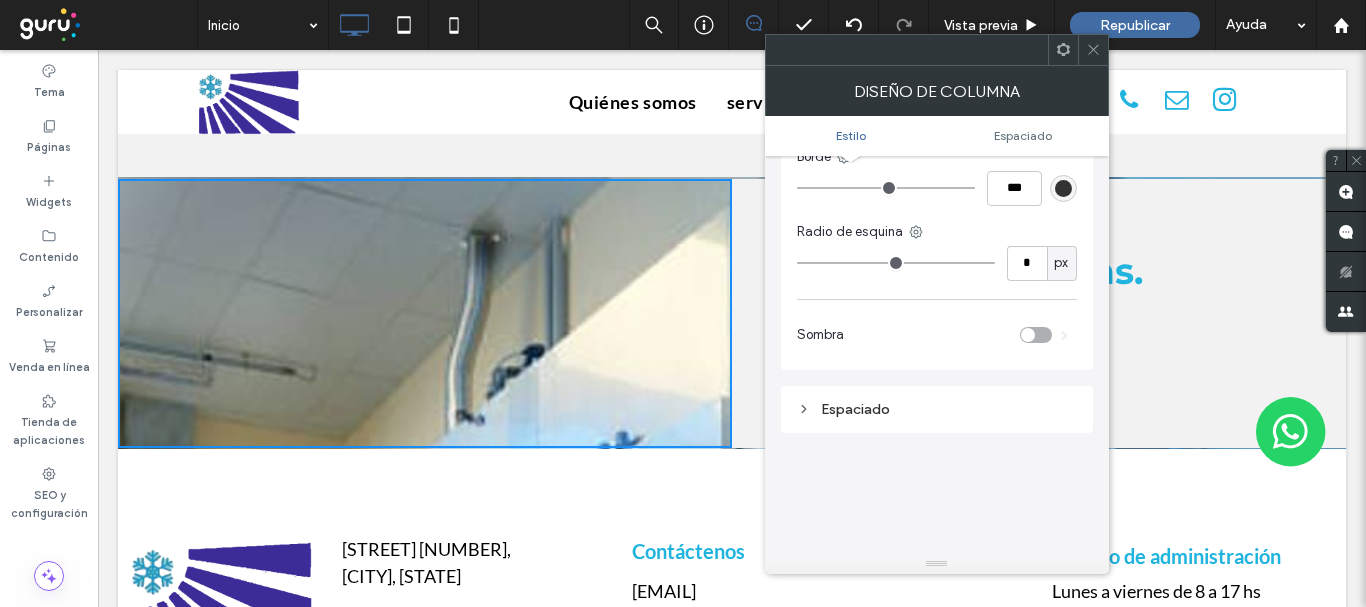 click 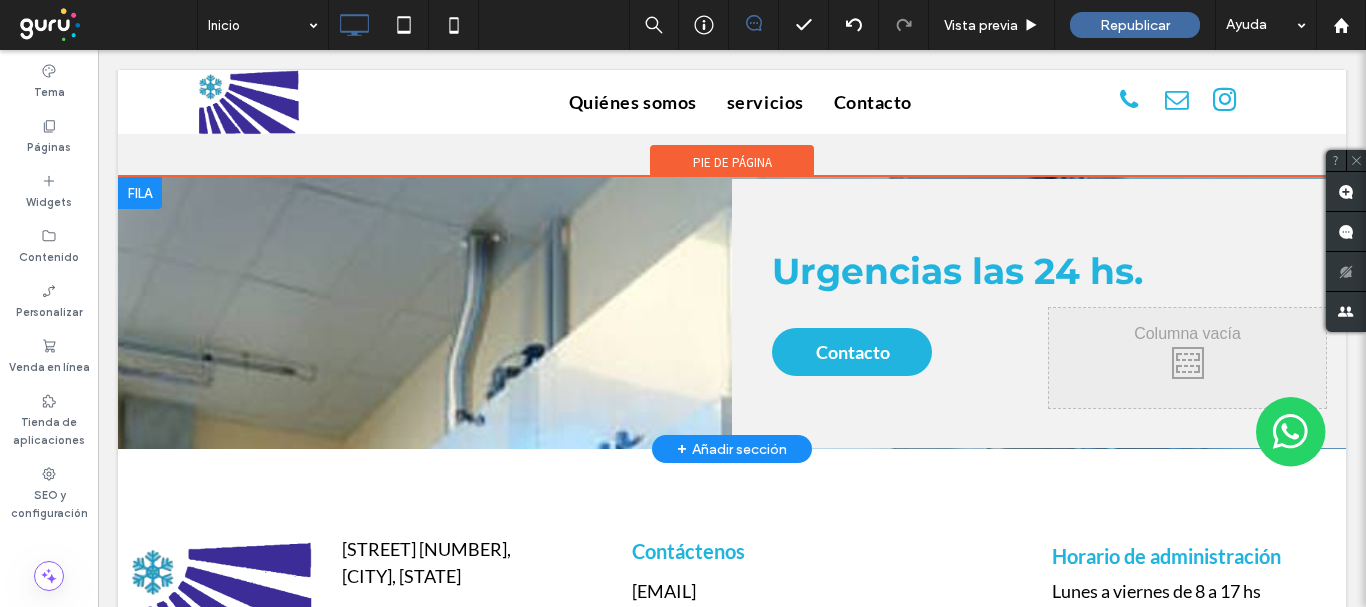 click on "Click To Paste" at bounding box center [425, 313] 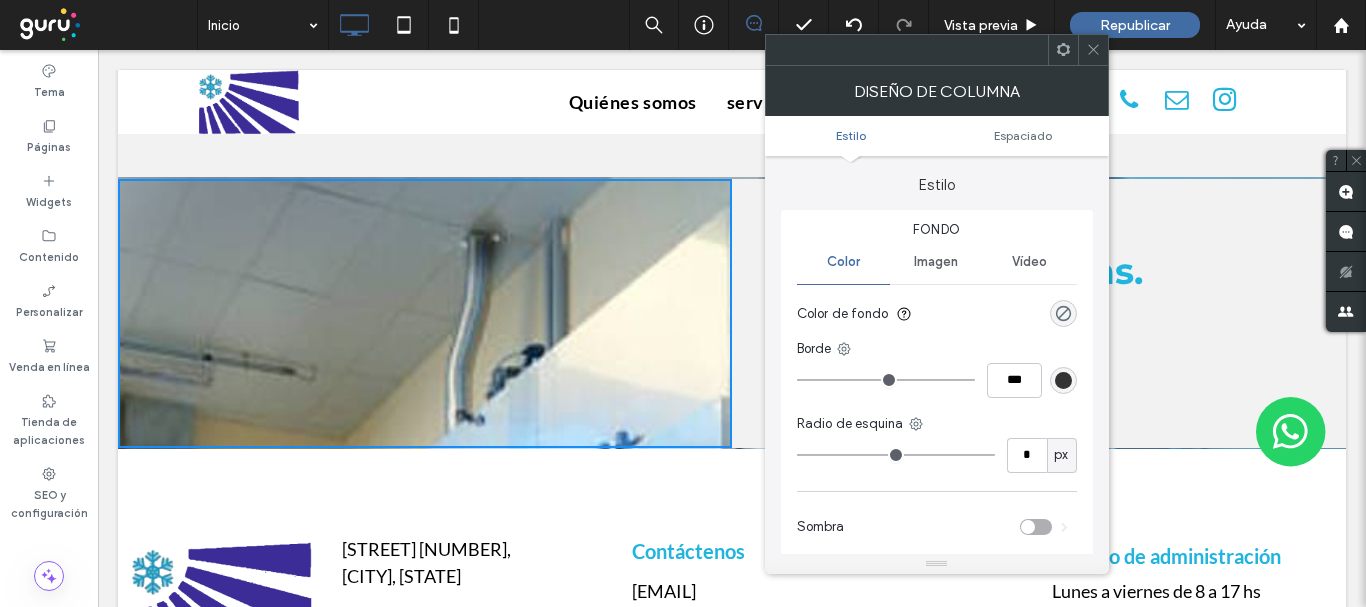 click on "Imagen" at bounding box center (936, 262) 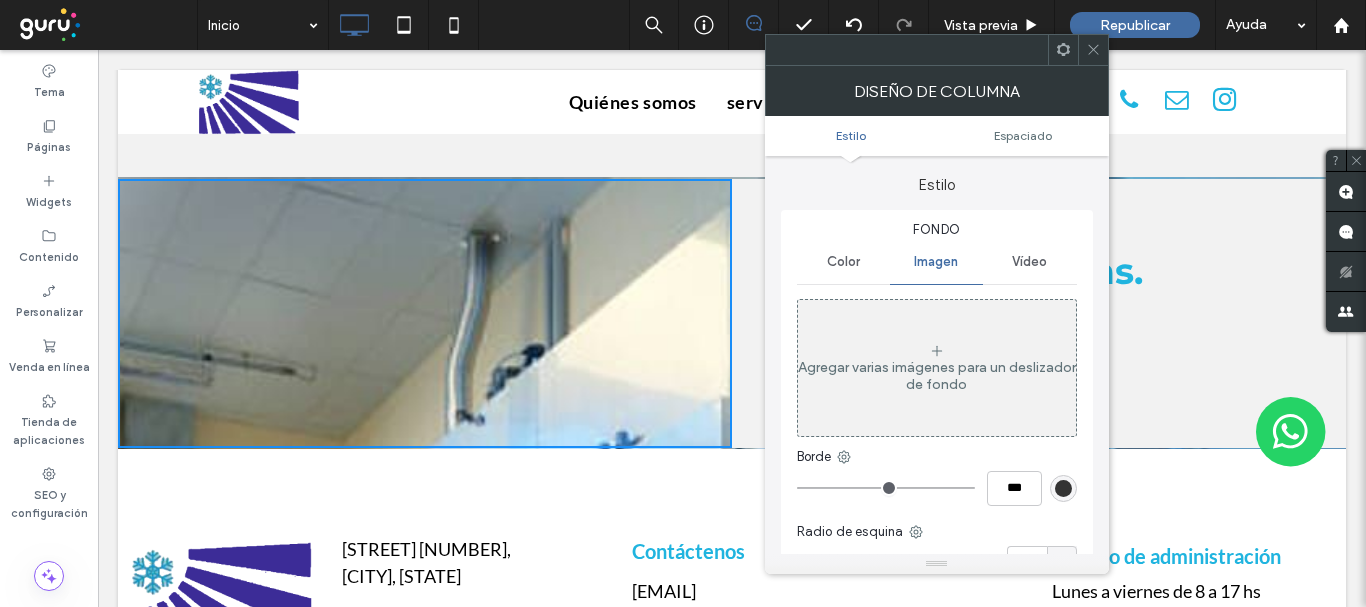 click 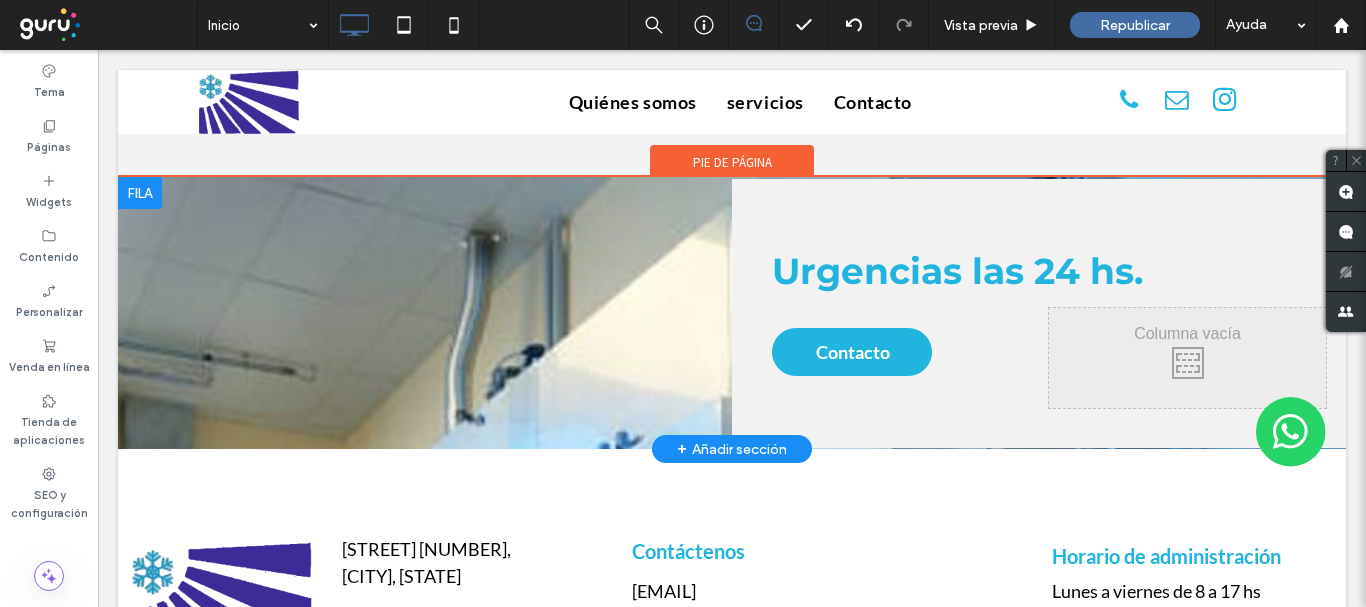 click on "Click To Paste" at bounding box center (425, 313) 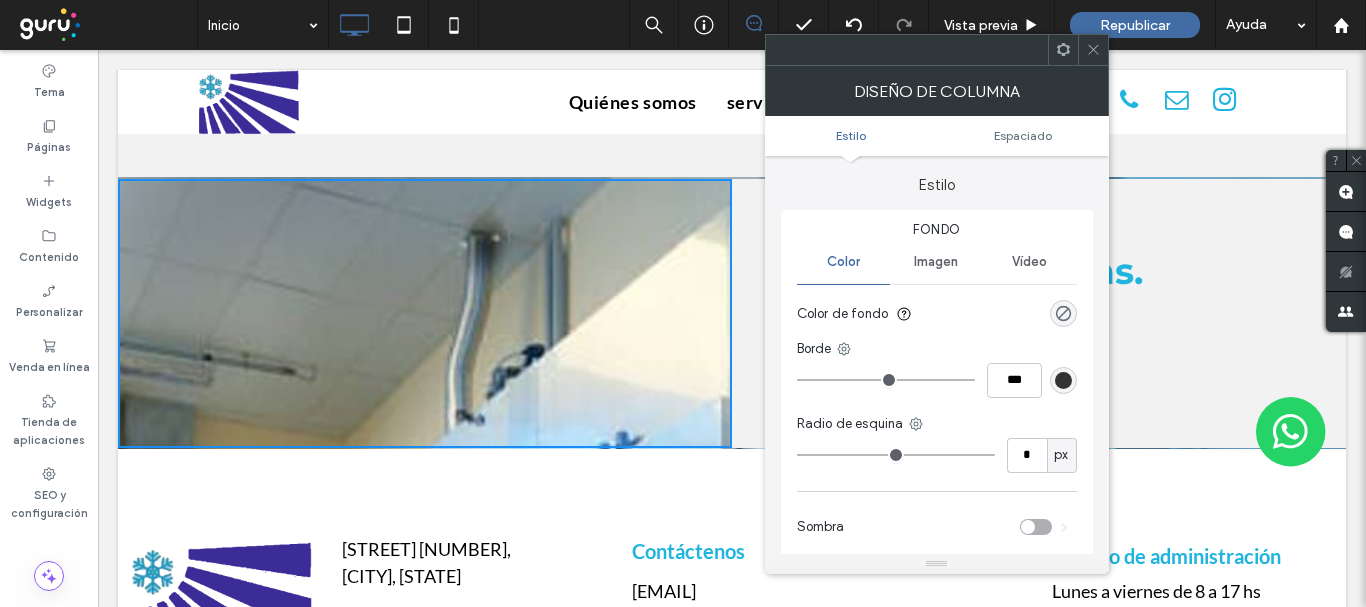 click at bounding box center [425, 299] 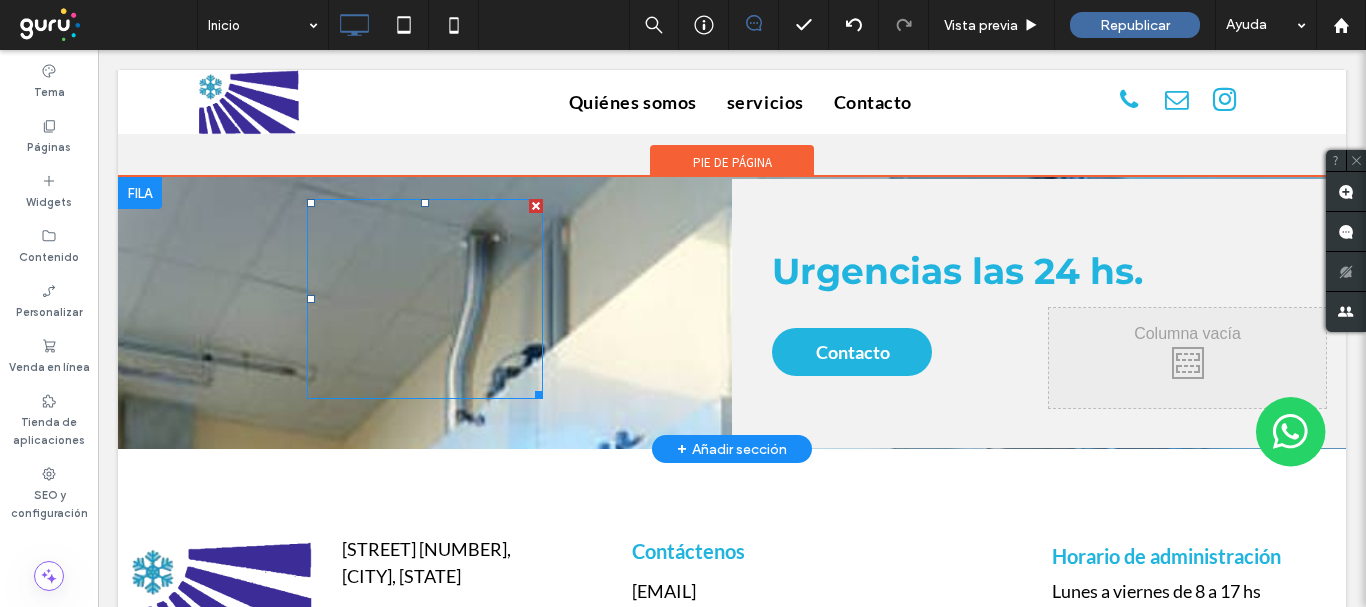 click at bounding box center (425, 299) 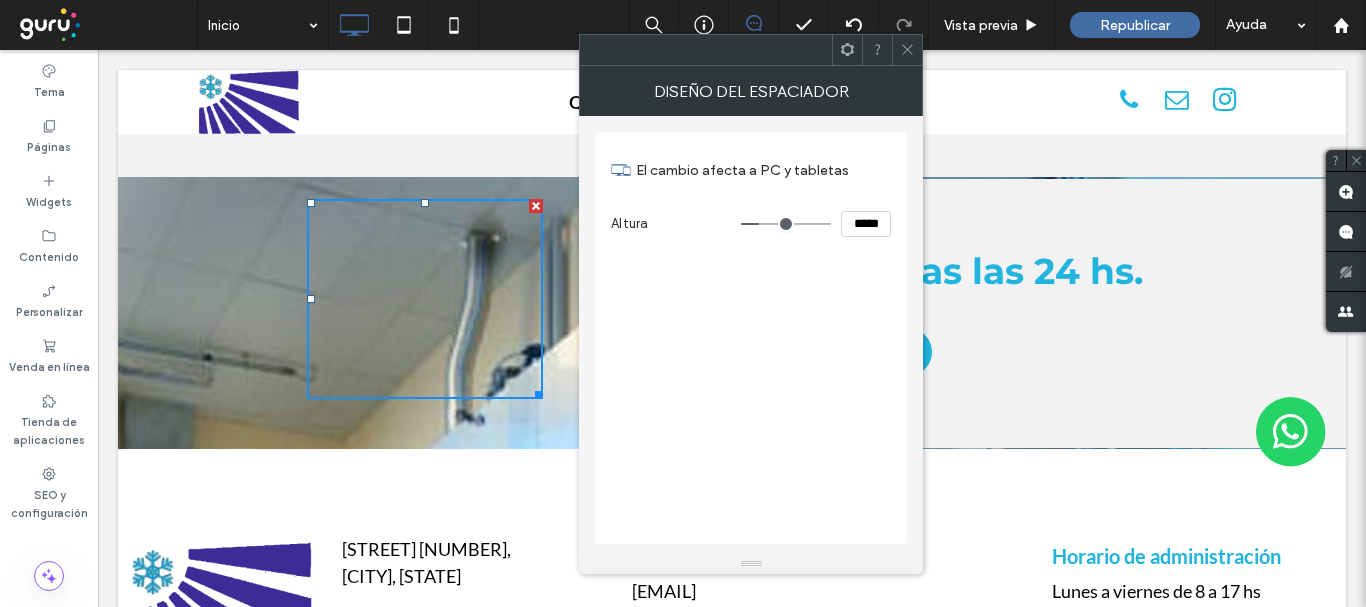click 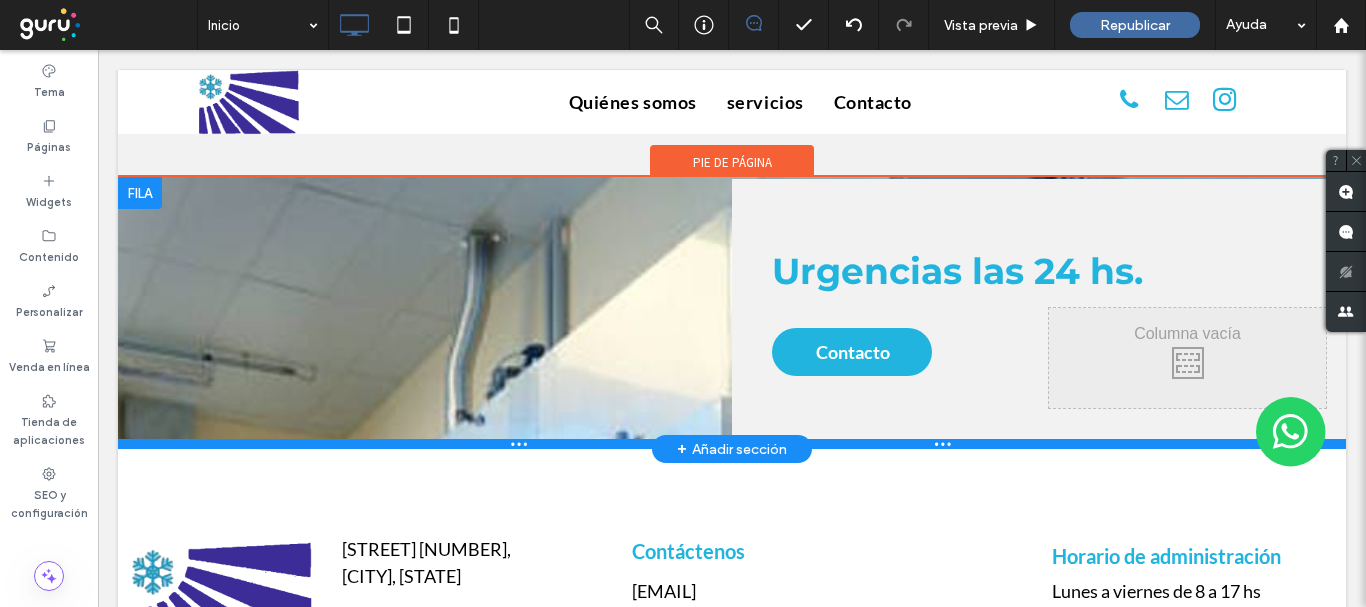 click at bounding box center (732, 444) 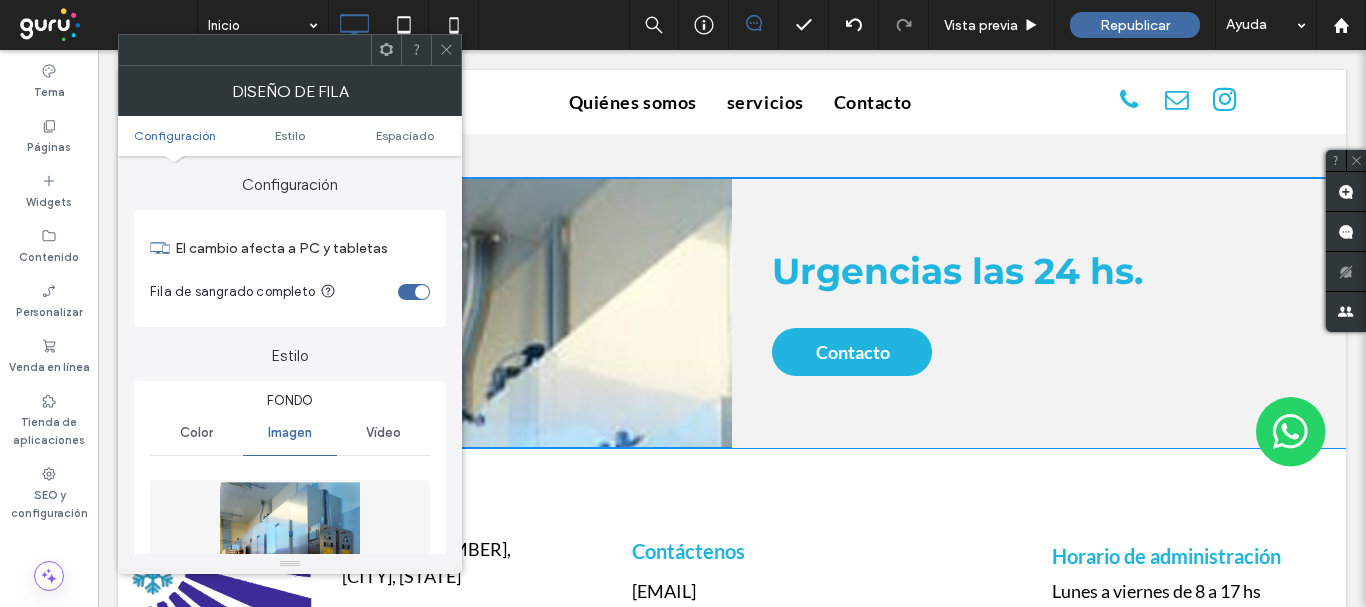 click on "Click To Paste" at bounding box center (425, 313) 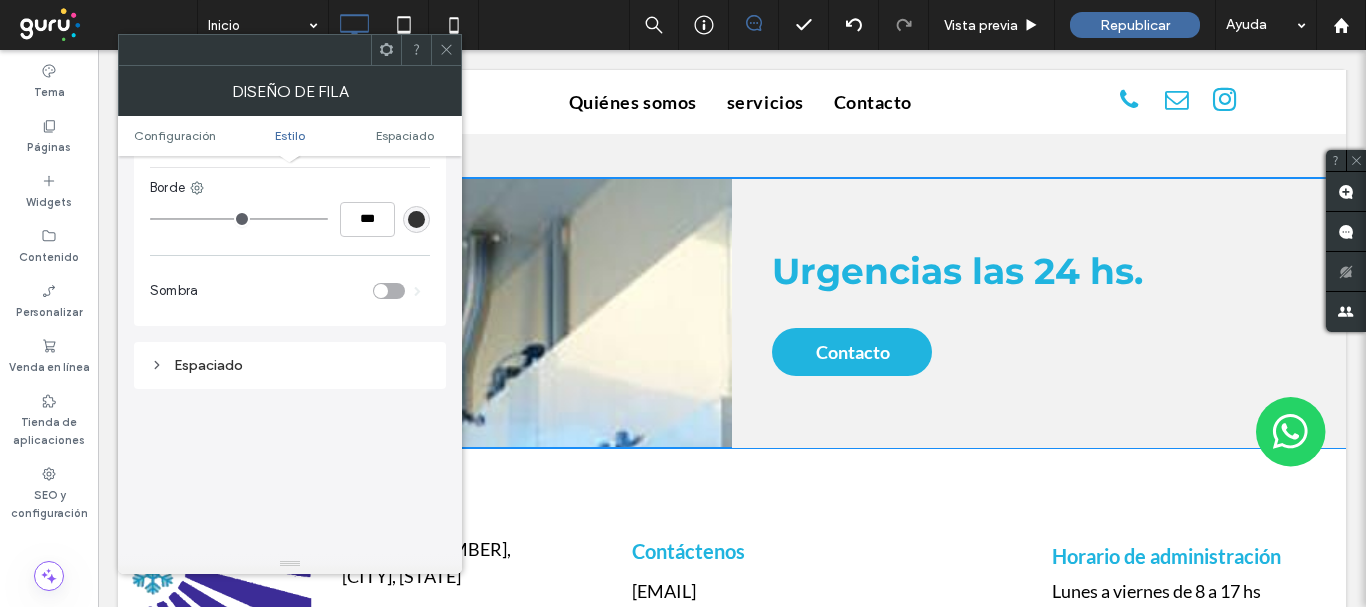 scroll, scrollTop: 700, scrollLeft: 0, axis: vertical 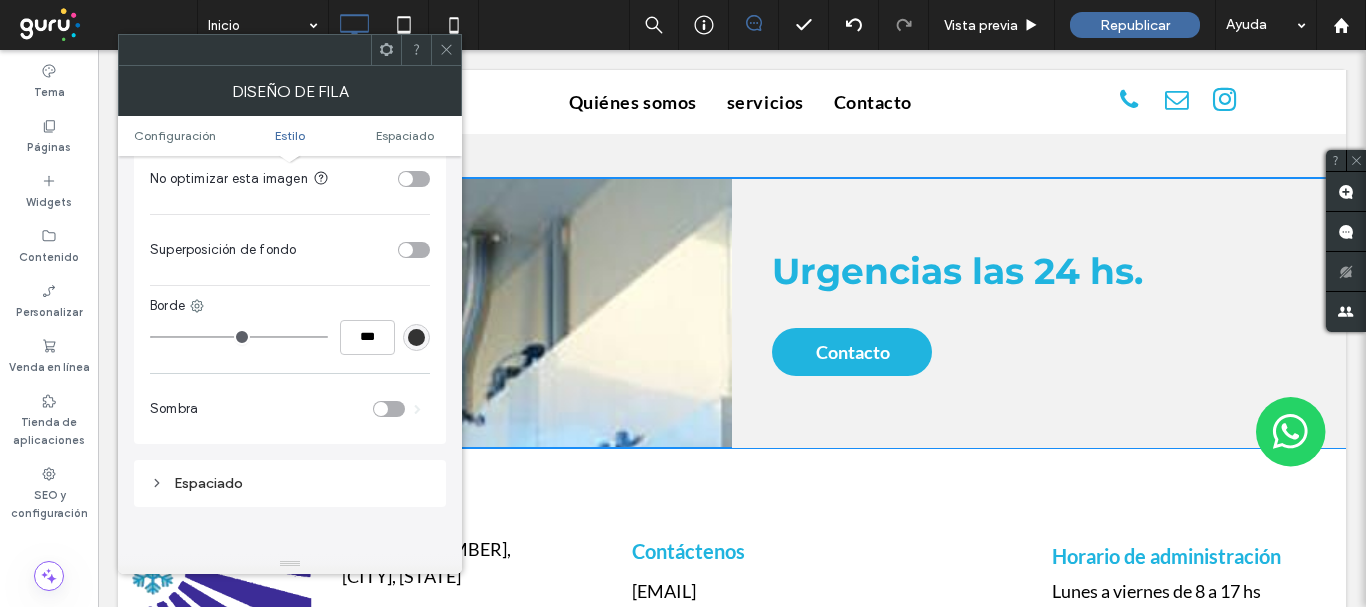click 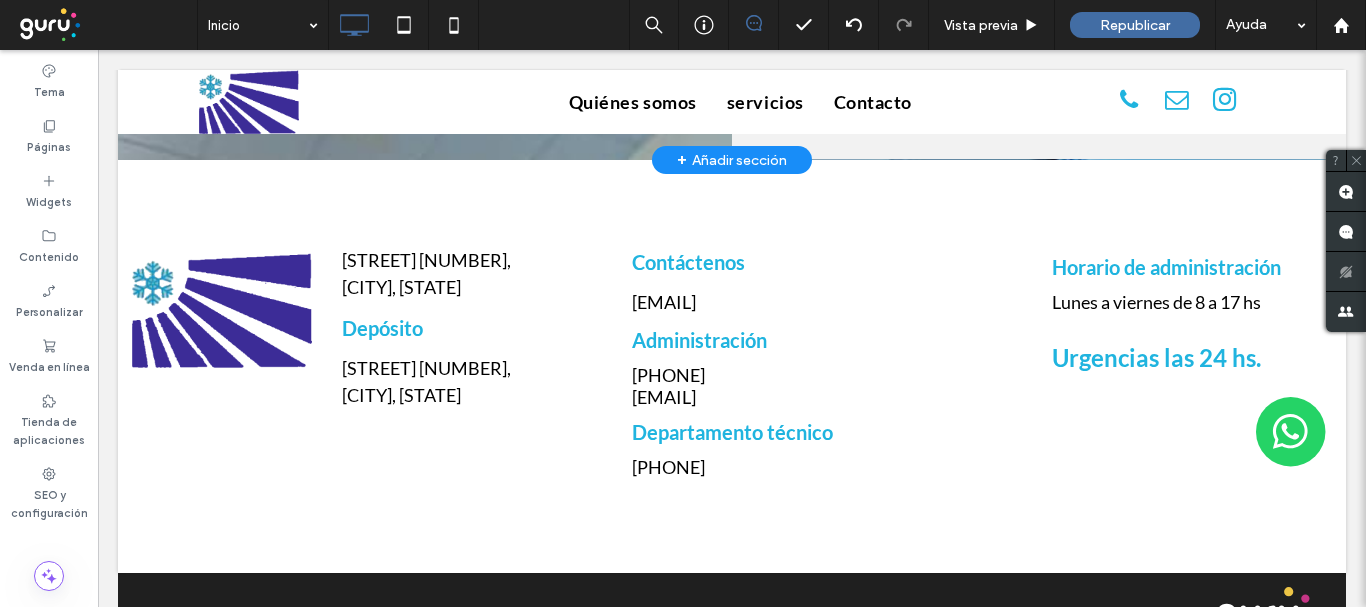 scroll, scrollTop: 2980, scrollLeft: 0, axis: vertical 